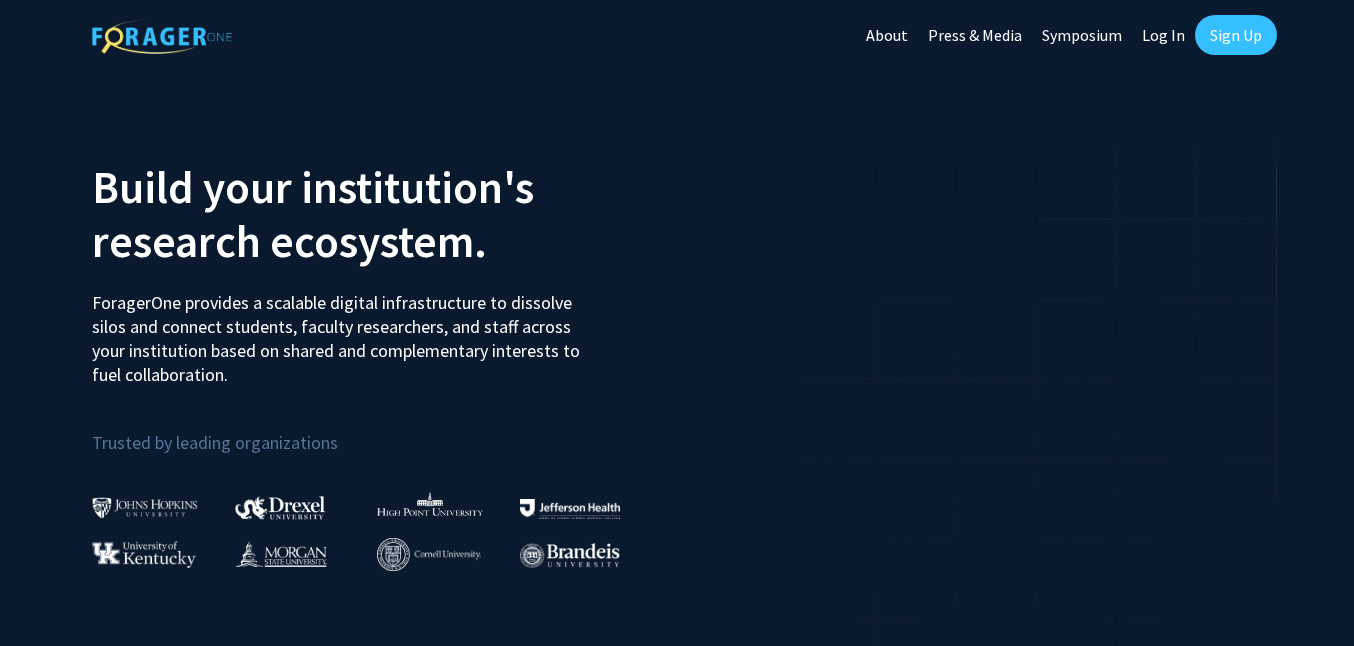 scroll, scrollTop: 0, scrollLeft: 0, axis: both 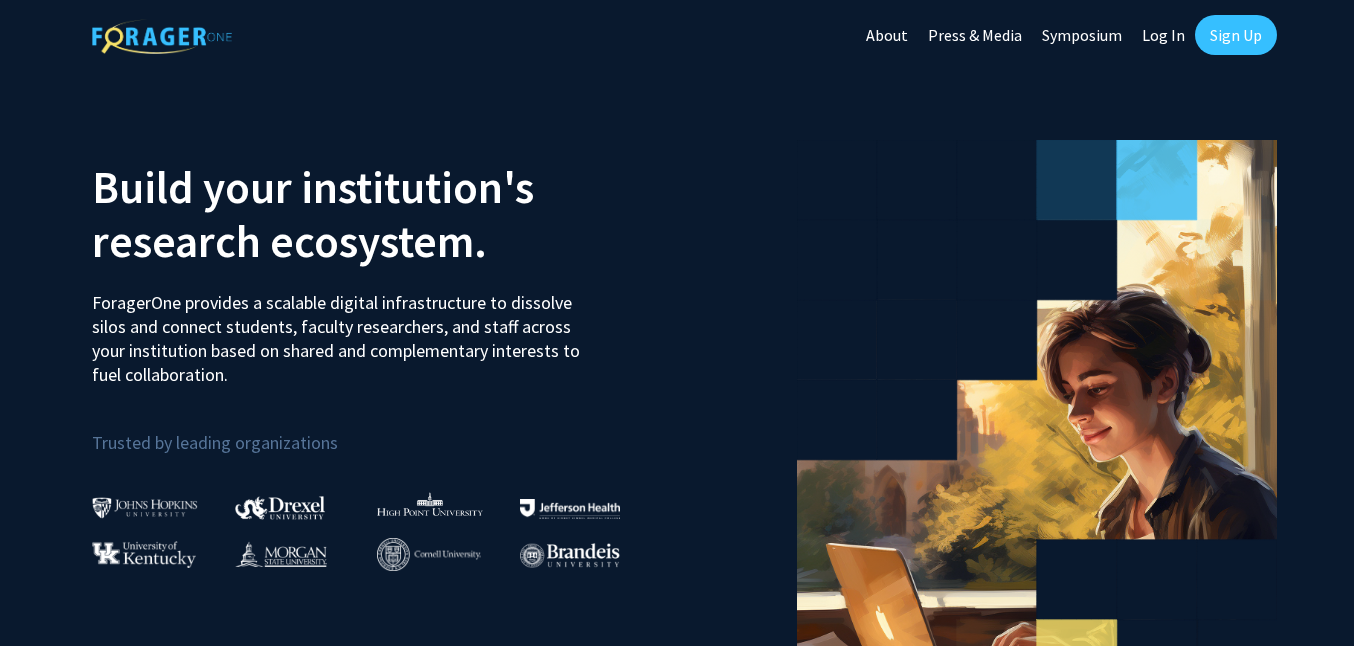 click on "Sign Up" at bounding box center [1236, 35] 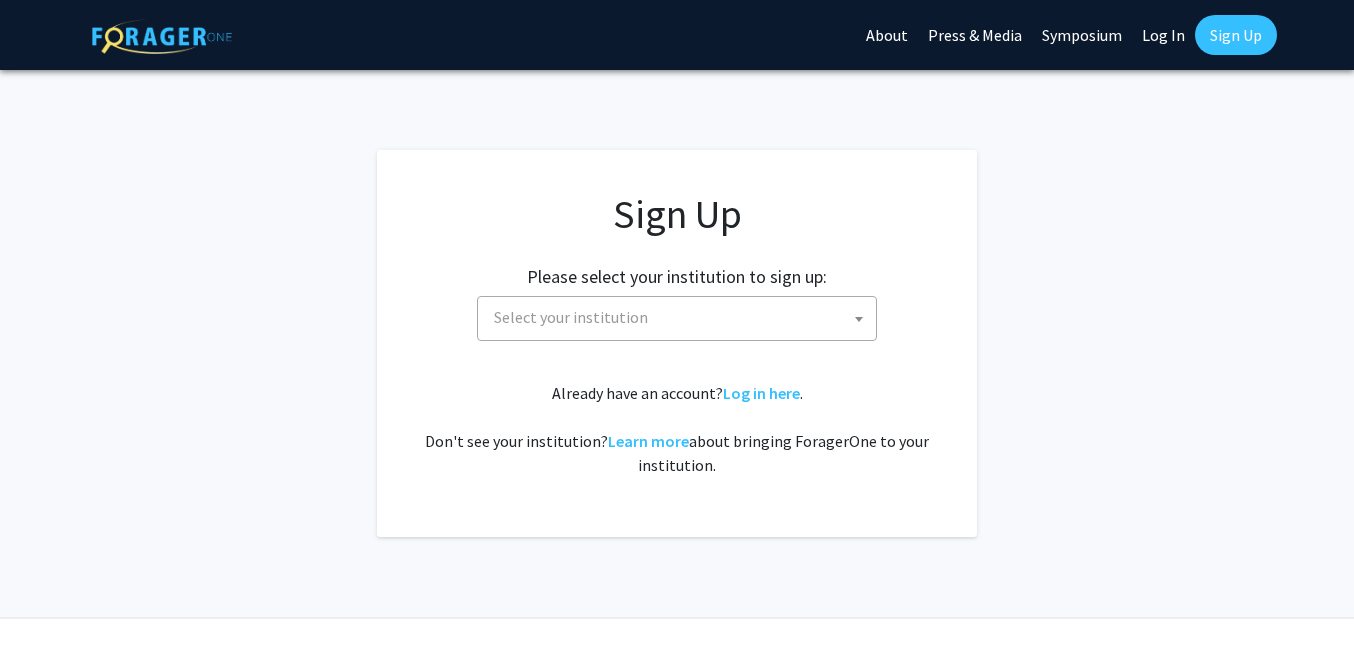 click on "Select your institution" at bounding box center [681, 317] 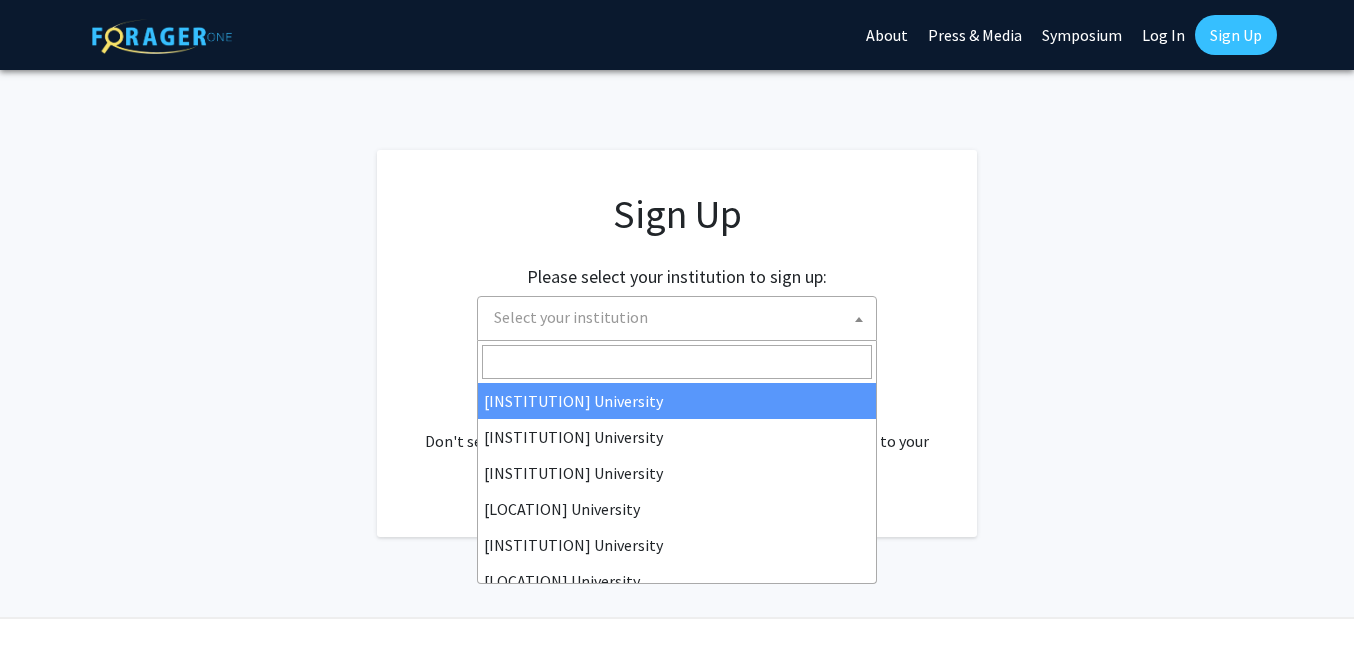type on "u" 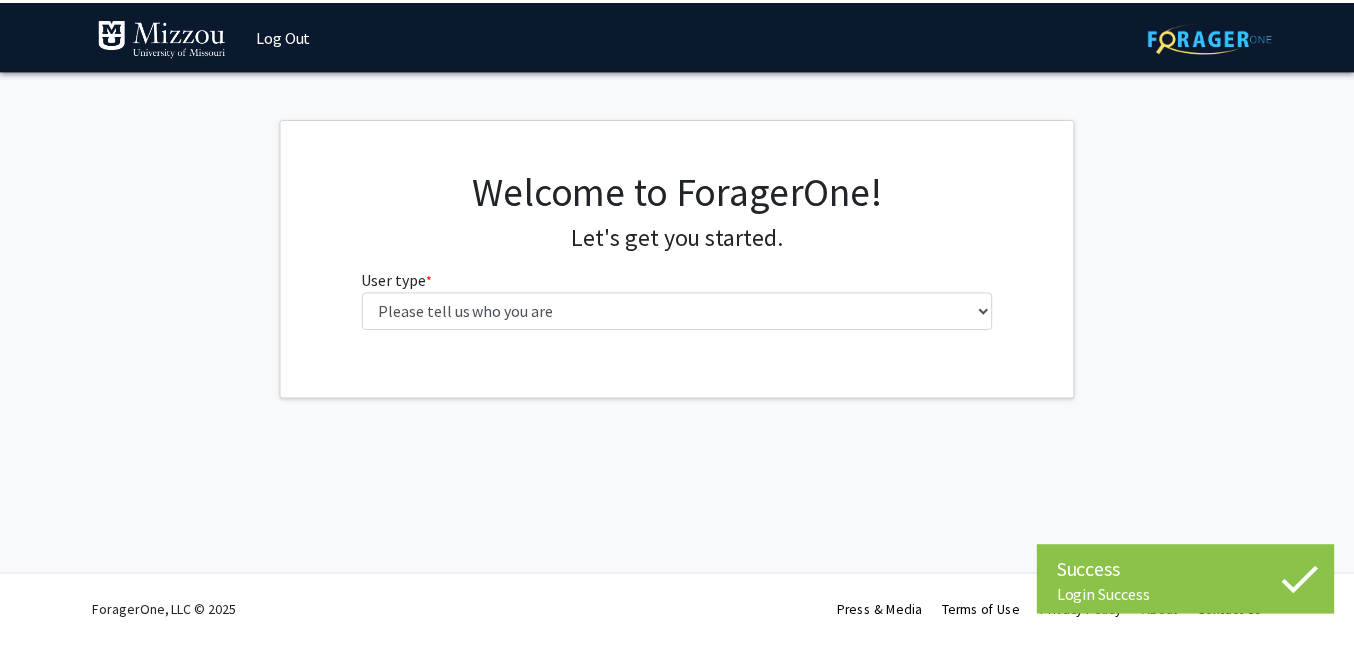 scroll, scrollTop: 0, scrollLeft: 0, axis: both 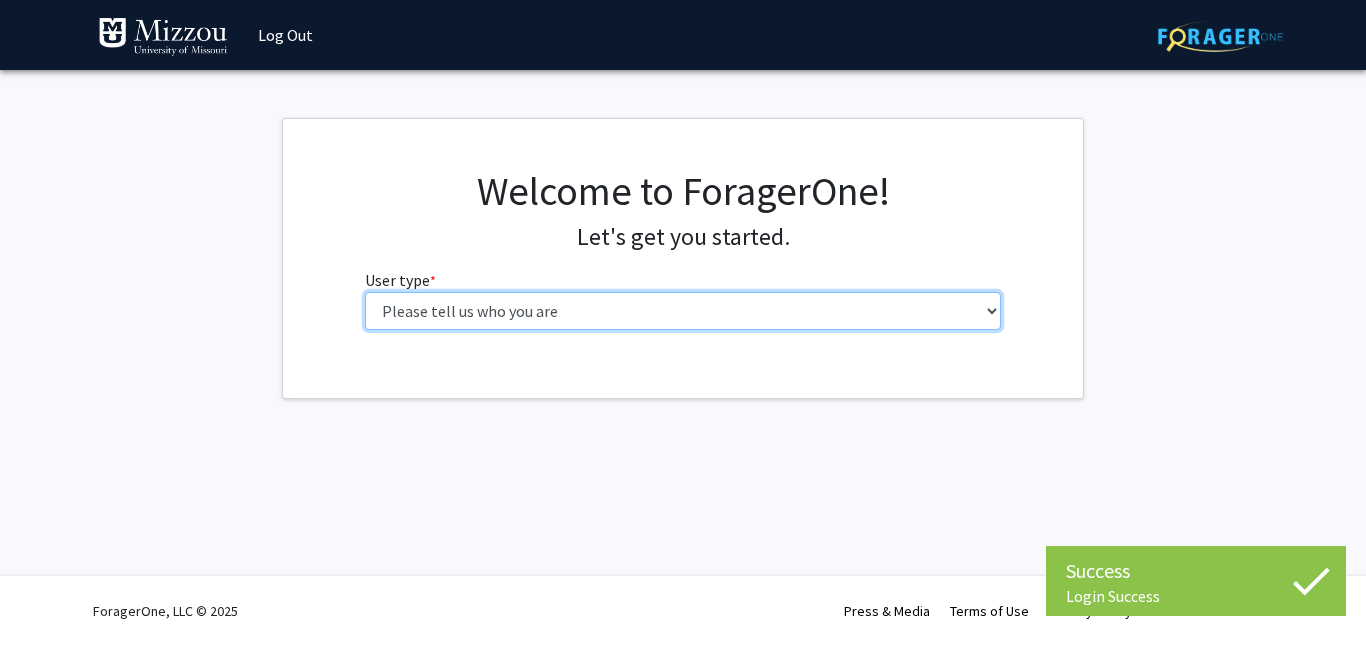 click on "Please tell us who you are  Undergraduate Student   Master's Student   Doctoral Candidate (PhD, MD, DMD, PharmD, etc.)   Postdoctoral Researcher / Research Staff / Medical Resident / Medical Fellow   Faculty   Administrative Staff" at bounding box center (683, 311) 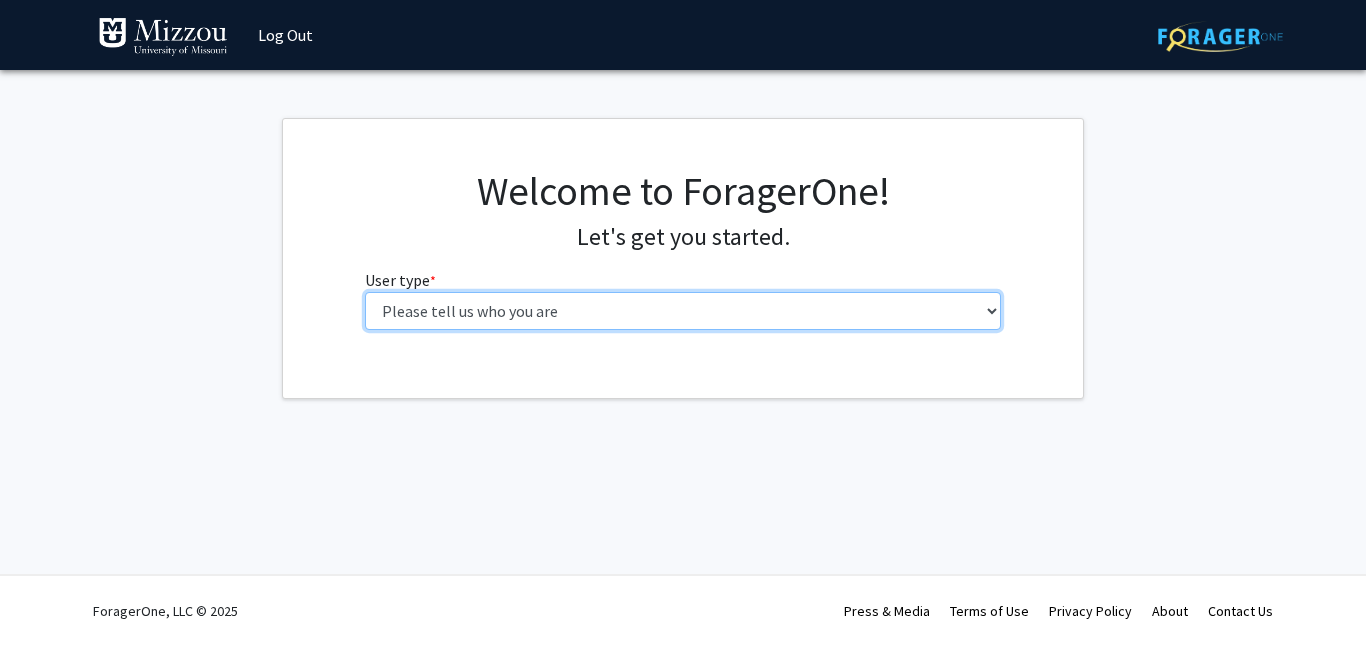 select on "1: undergrad" 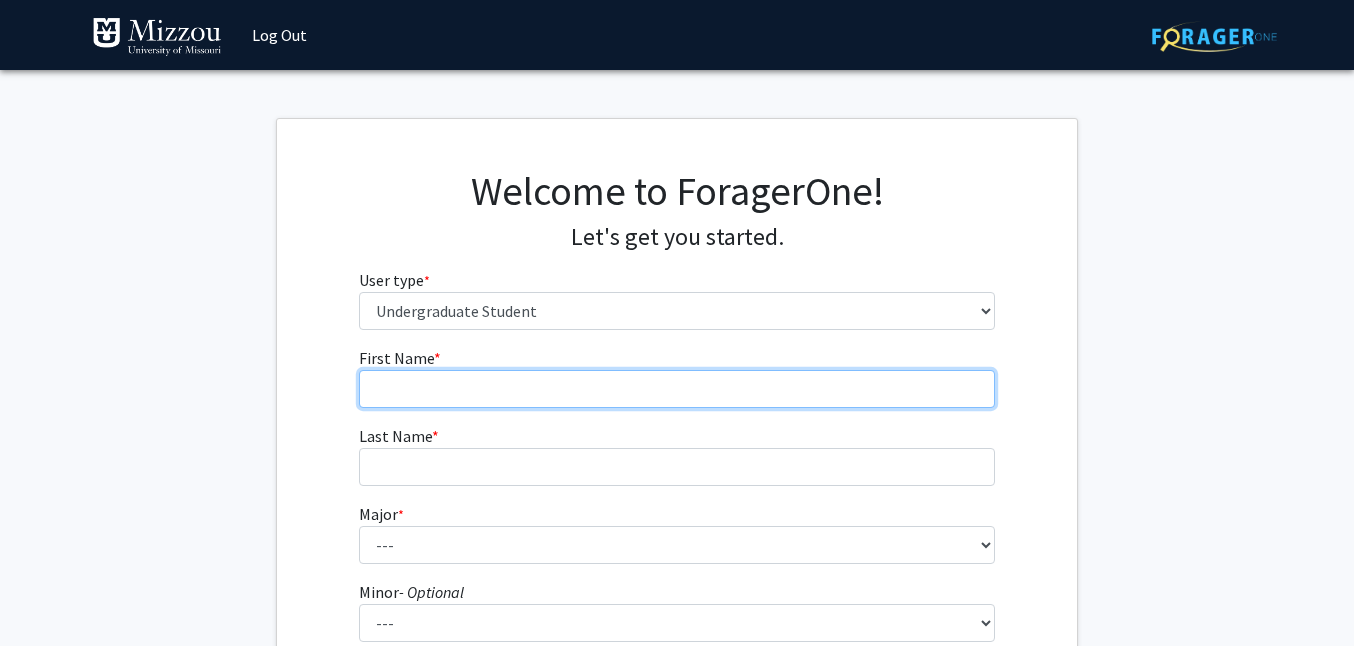 click on "[FIRST] [LAST] * required" at bounding box center [677, 389] 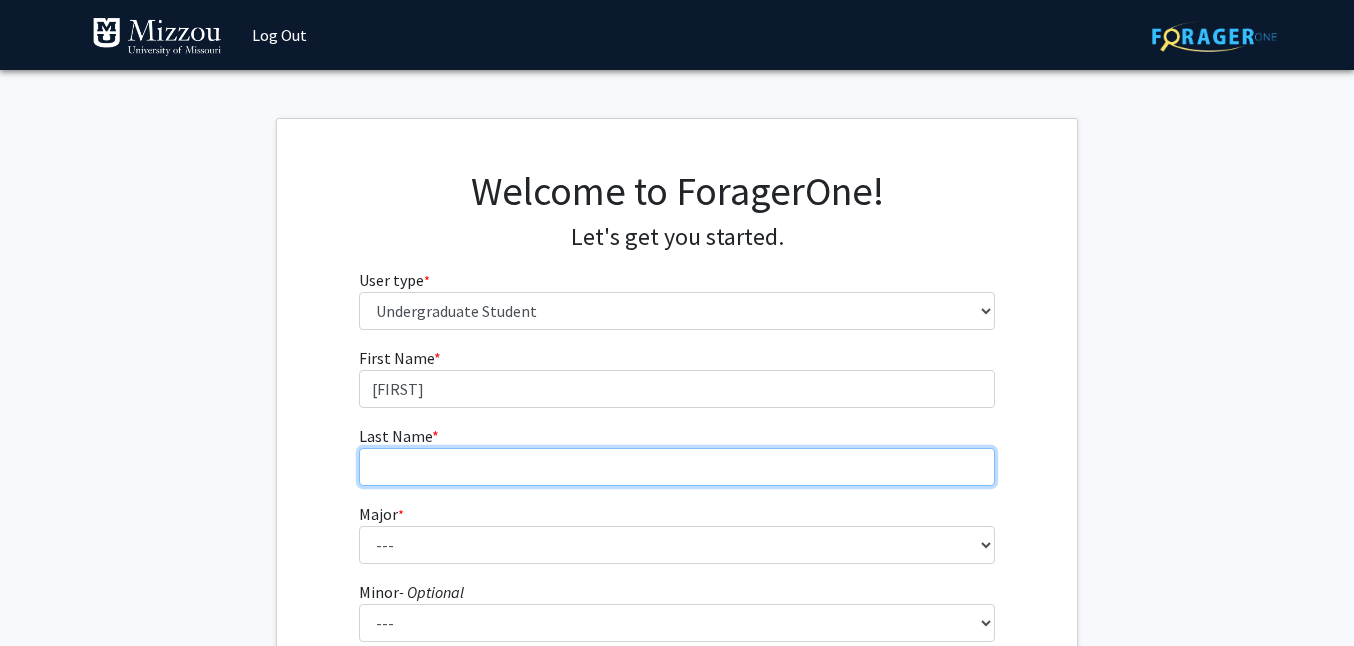 type on "[LAST]" 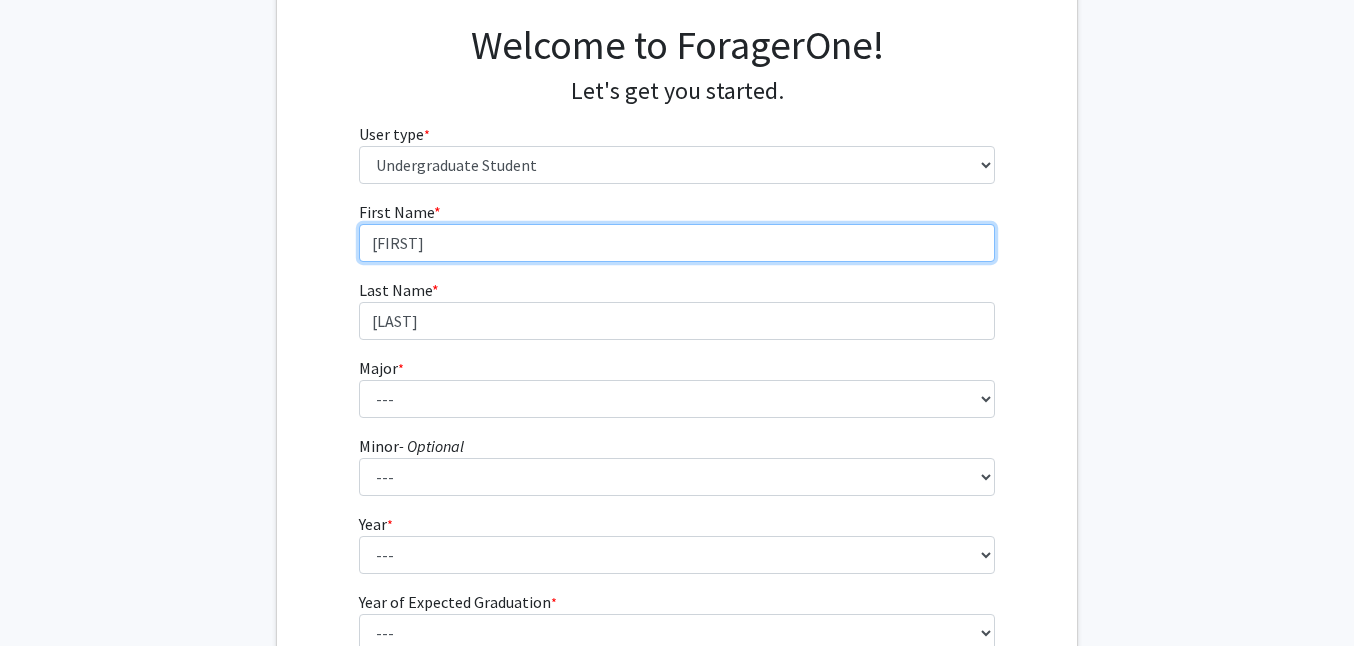 scroll, scrollTop: 179, scrollLeft: 0, axis: vertical 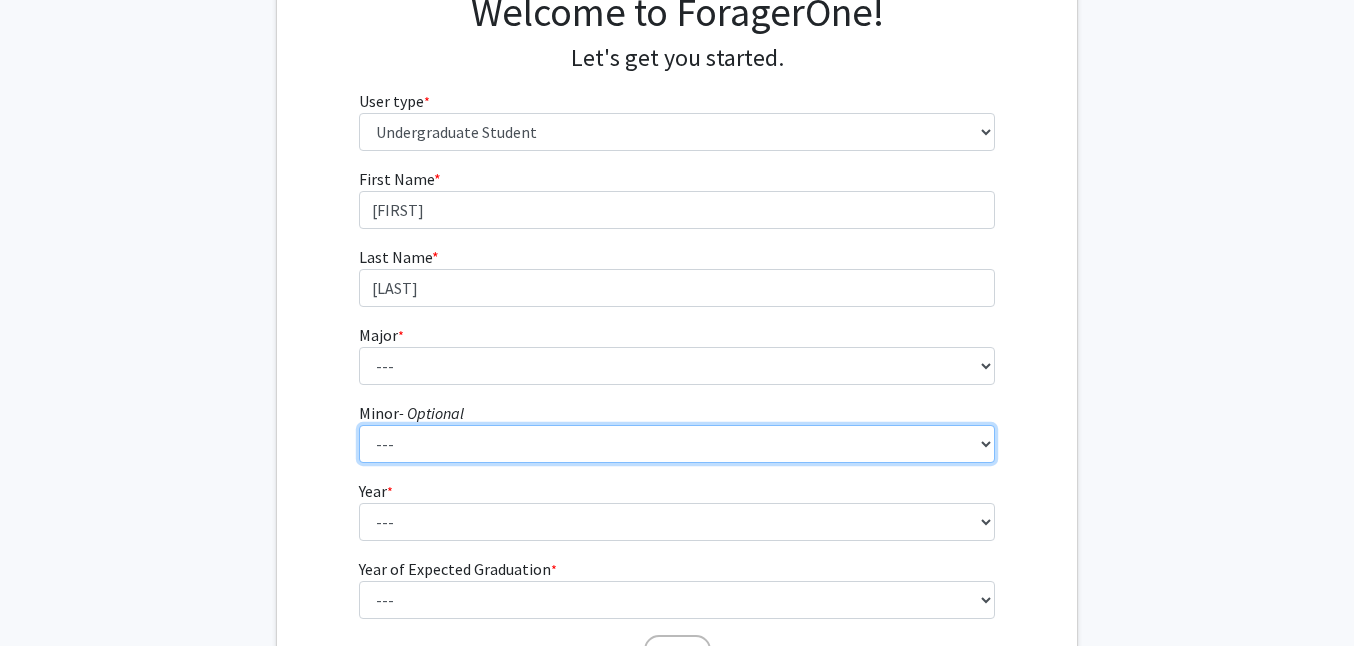 click on "---  Accountancy   Aerospace Engineering   Aerospace Studies   Agribusiness Management   Agricultural Education   Agricultural Engineering   Agricultural Leadership   Agricultural Systems Technology   American Constitutional Democracy   Ancient Mediterranean Studies   Animal Sciences   Anthropology   Archaeology   Architectural Studies   Art   Art History   Astronomy   Biological Sciences   Black Studies   Business   Canadian Studies   Captive Wild Animal Management   Chemistry   Chinese Studies   Computational Neuroscience   Computer Science   Construction Management   Creative Writing   Criminology/Criminal and Juvenile Justice   Data Science   Defense and Strategic Studies   Digital Storytelling   East Asian Studies   Economics   Education   Energy Engineering   Engineering   Engineering Sustainability   English   Entrepreneurship and Innovation Management   Environmental Sciences   Film Studies   Food Science and Nutrition   French   Geography   Geological Sciences   German   Global Brazil   History" at bounding box center (677, 444) 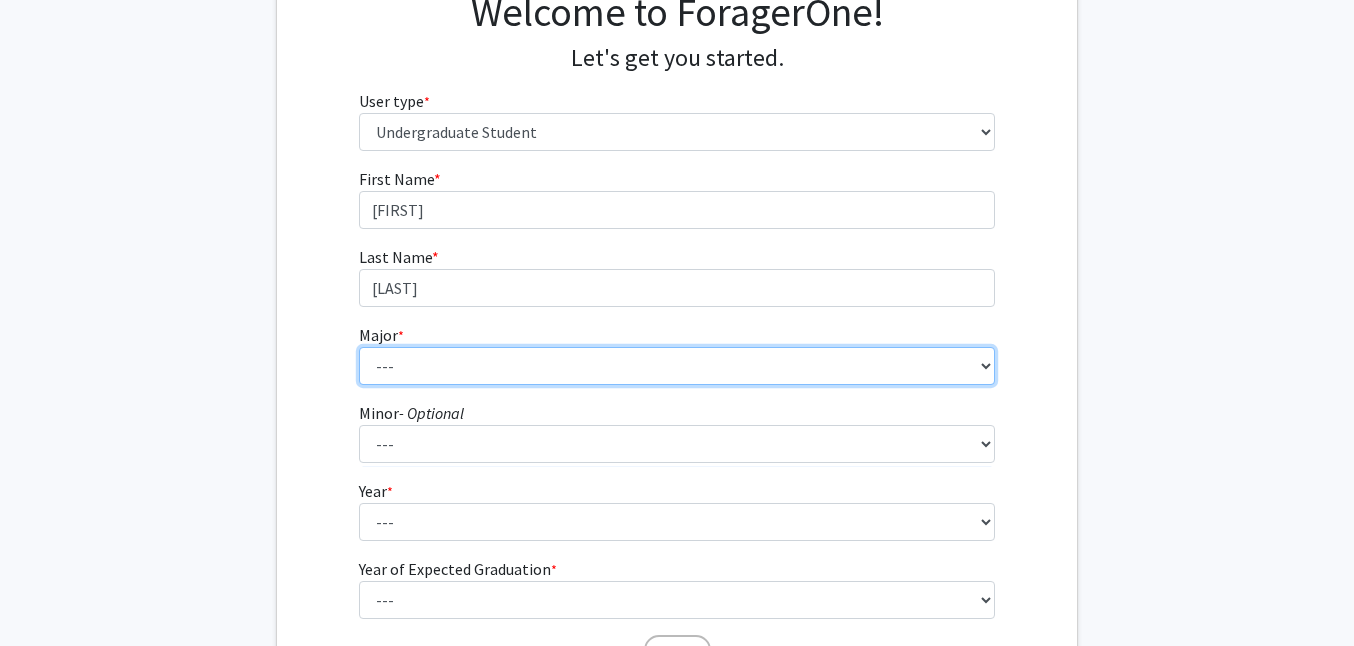 click on "---  Agribusiness Management   Agricultural Education   Agricultural Education: Communications and Leadership   Agricultural Education: Teacher Certification   Agricultural Systems Technology   Agriculture   Ancient Mediterranean Studies   Animal Sciences   Anthropology   Architectural Studies   Art   Art History   Astronomy   Biochemistry   Biological Engineering   Biological Physics   Biological Sciences   Biomedical Engineering   Black Studies   Business Administration   Chemical Engineering   Chemical Engineering: Biochemical   Chemical Engineering: Environmental   Chemical Engineering: Materials   Chemistry   Civil Engineering   Clinical Laboratory Science   Communication   Computer Engineering   Computer Science   Constitutional Democracy   Cross Categorical Special Education   Data Science   Diagnostic Medical Ultrasound   Digital Storytelling   Early Childhood Education   East Asian Studies   Economics   Educational Studies   Educational Studies: Educational Games and Simulations Design   English" at bounding box center [677, 366] 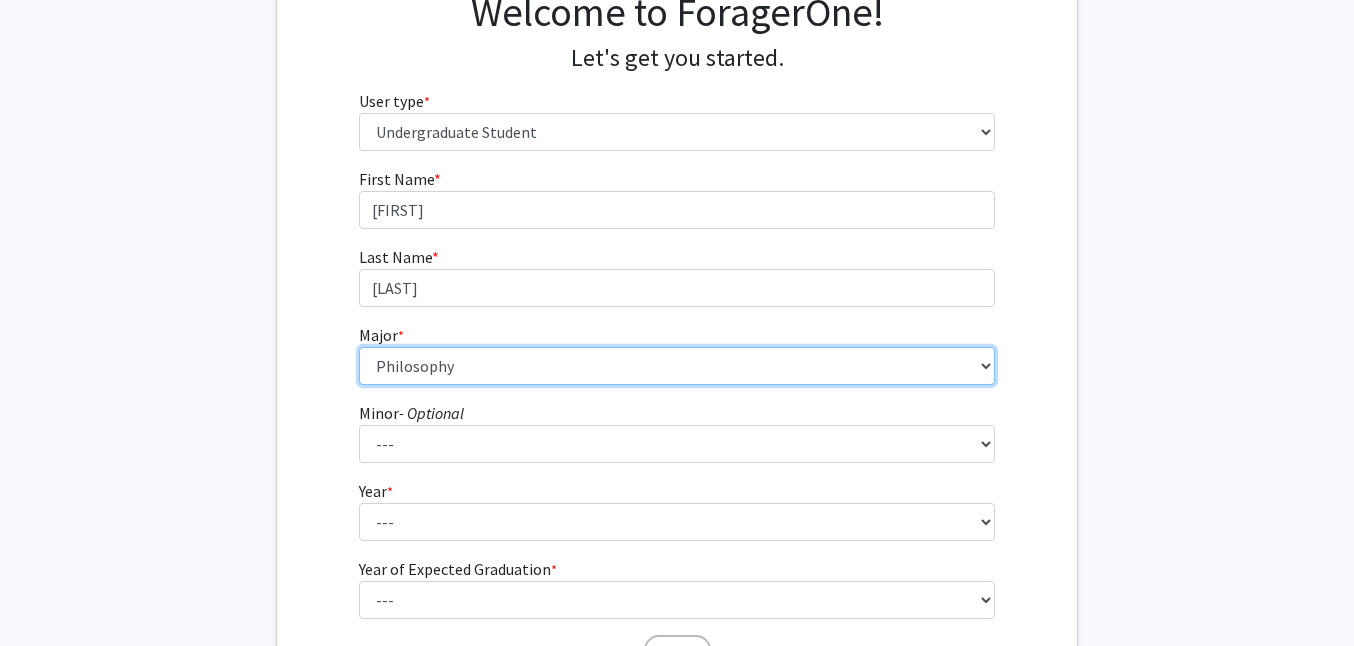 click on "---  Agribusiness Management   Agricultural Education   Agricultural Education: Communications and Leadership   Agricultural Education: Teacher Certification   Agricultural Systems Technology   Agriculture   Ancient Mediterranean Studies   Animal Sciences   Anthropology   Architectural Studies   Art   Art History   Astronomy   Biochemistry   Biological Engineering   Biological Physics   Biological Sciences   Biomedical Engineering   Black Studies   Business Administration   Chemical Engineering   Chemical Engineering: Biochemical   Chemical Engineering: Environmental   Chemical Engineering: Materials   Chemistry   Civil Engineering   Clinical Laboratory Science   Communication   Computer Engineering   Computer Science   Constitutional Democracy   Cross Categorical Special Education   Data Science   Diagnostic Medical Ultrasound   Digital Storytelling   Early Childhood Education   East Asian Studies   Economics   Educational Studies   Educational Studies: Educational Games and Simulations Design   English" at bounding box center [677, 366] 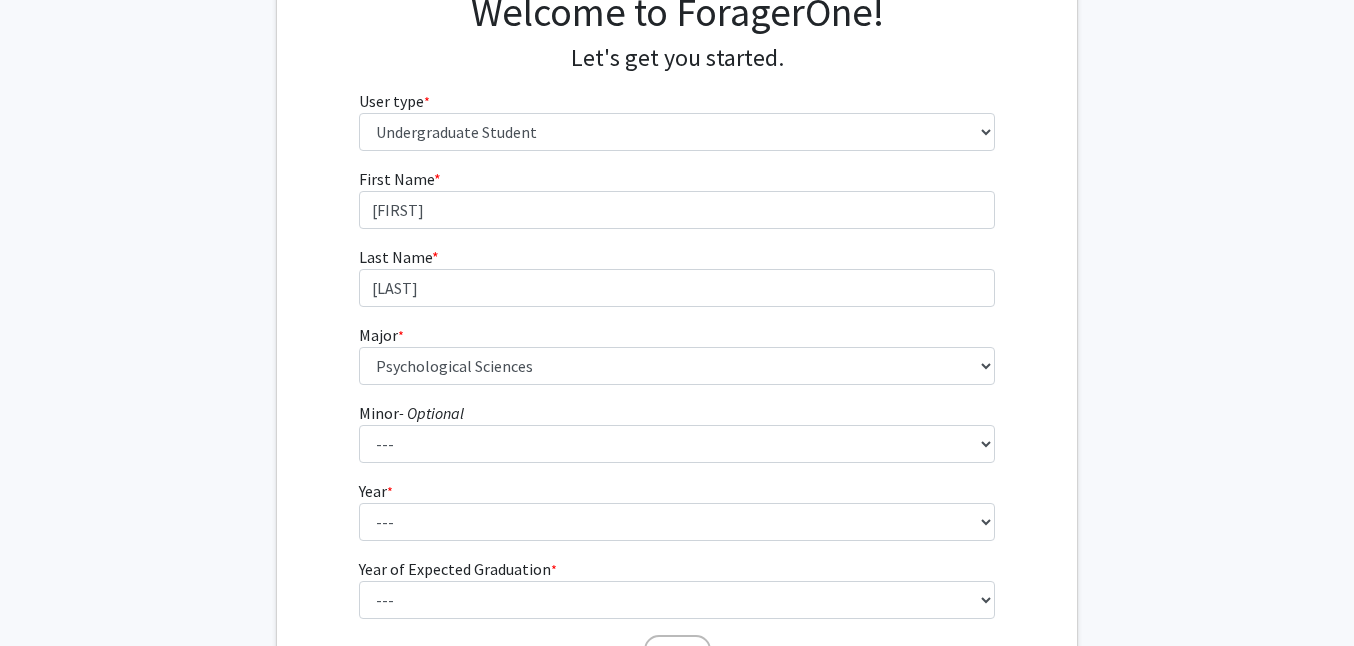 click on "First Name * required [FIRST] Last Name * required [LAST]  Major  * required ---  Agribusiness Management   Agricultural Education   Agricultural Education: Communications and Leadership   Agricultural Education: Teacher Certification   Agricultural Systems Technology   Agriculture   Ancient Mediterranean Studies   Animal Sciences   Anthropology   Architectural Studies   Art   Art History   Astronomy   Biochemistry   Biological Engineering   Biological Physics   Biological Sciences   Biomedical Engineering   Black Studies   Business Administration   Chemical Engineering   Chemical Engineering: Biochemical   Chemical Engineering: Environmental   Chemical Engineering: Materials   Chemistry   Civil Engineering   Clinical Laboratory Science   Communication   Computer Engineering   Computer Science   Constitutional Democracy   Cross Categorical Special Education   Data Science   Diagnostic Medical Ultrasound   Digital Storytelling   Early Childhood Education   East Asian Studies   Economics   Educational Studies  *" at bounding box center [677, 421] 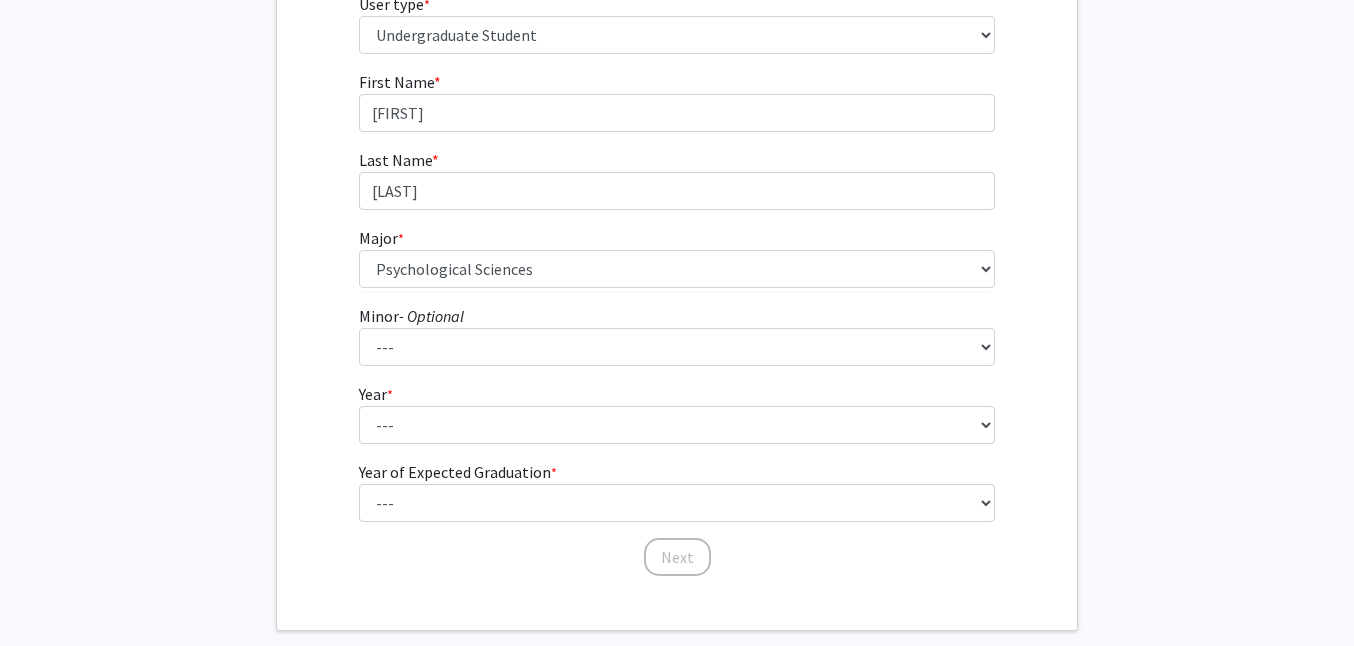 scroll, scrollTop: 277, scrollLeft: 0, axis: vertical 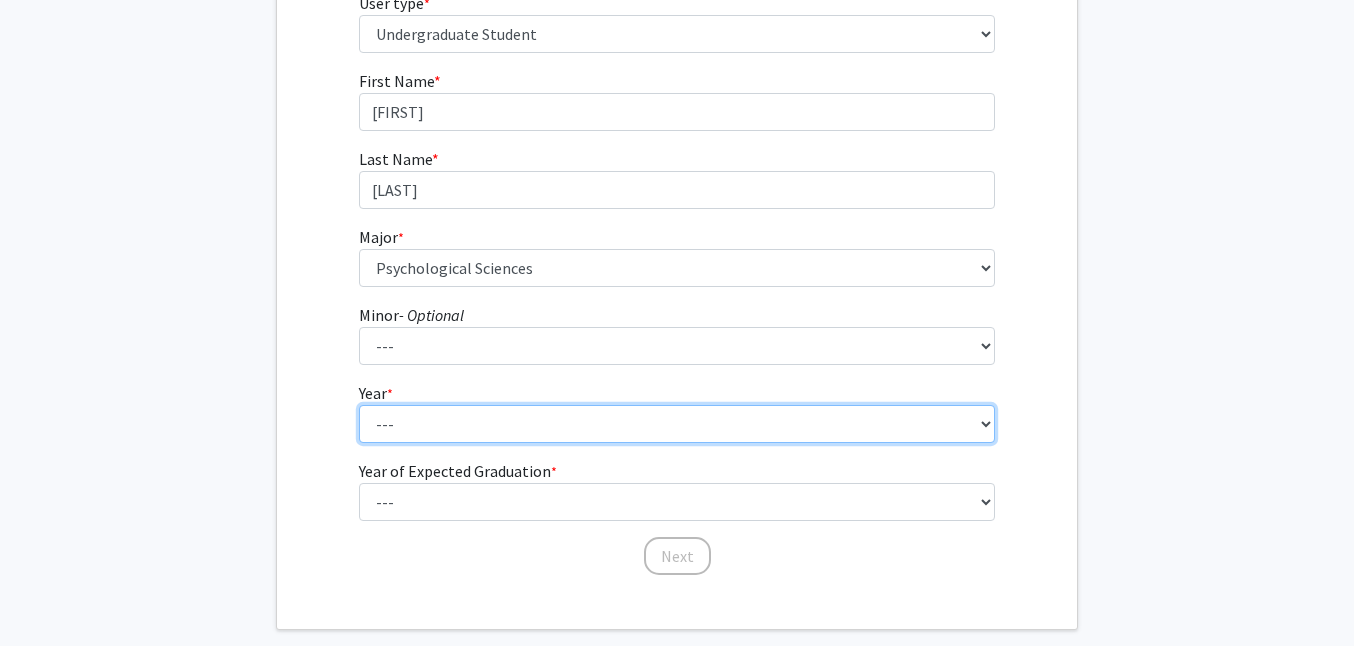 click on "---  First-year   Sophomore   Junior   Senior   Postbaccalaureate Certificate" at bounding box center [677, 424] 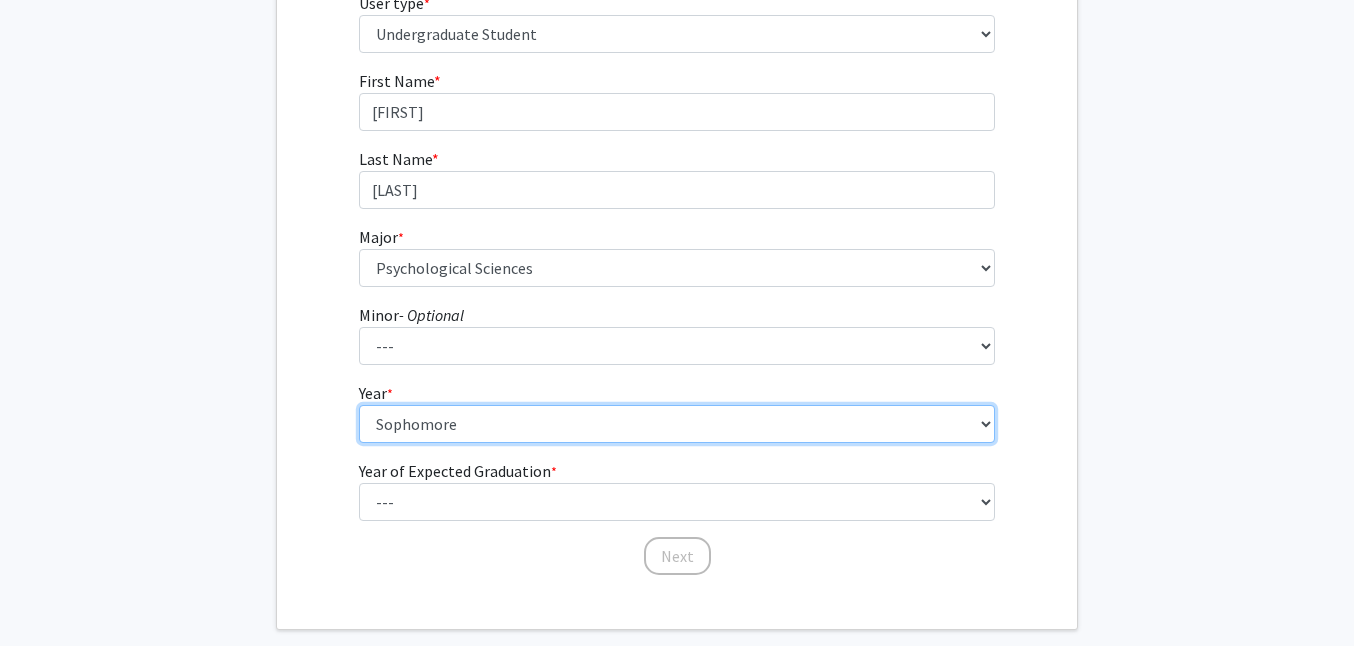 scroll, scrollTop: 331, scrollLeft: 0, axis: vertical 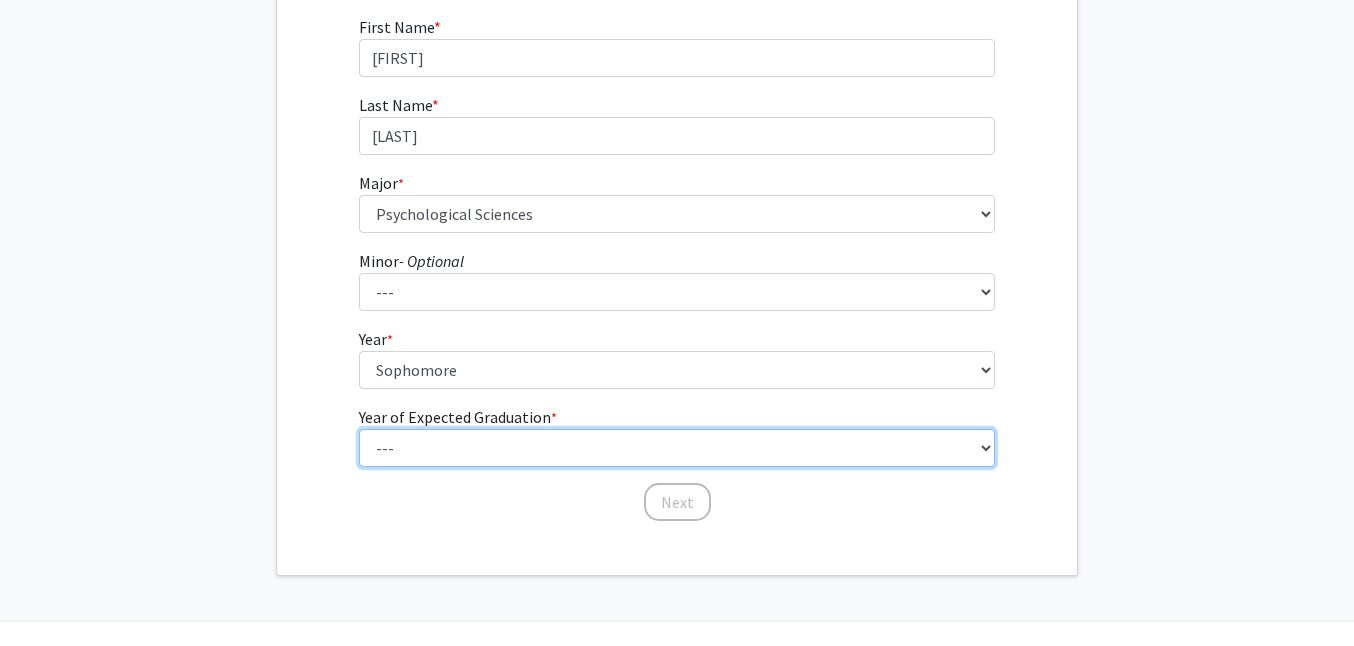 click on "---  2025   2026   2027   2028   2029   2030   2031   2032   2033   2034" at bounding box center [677, 448] 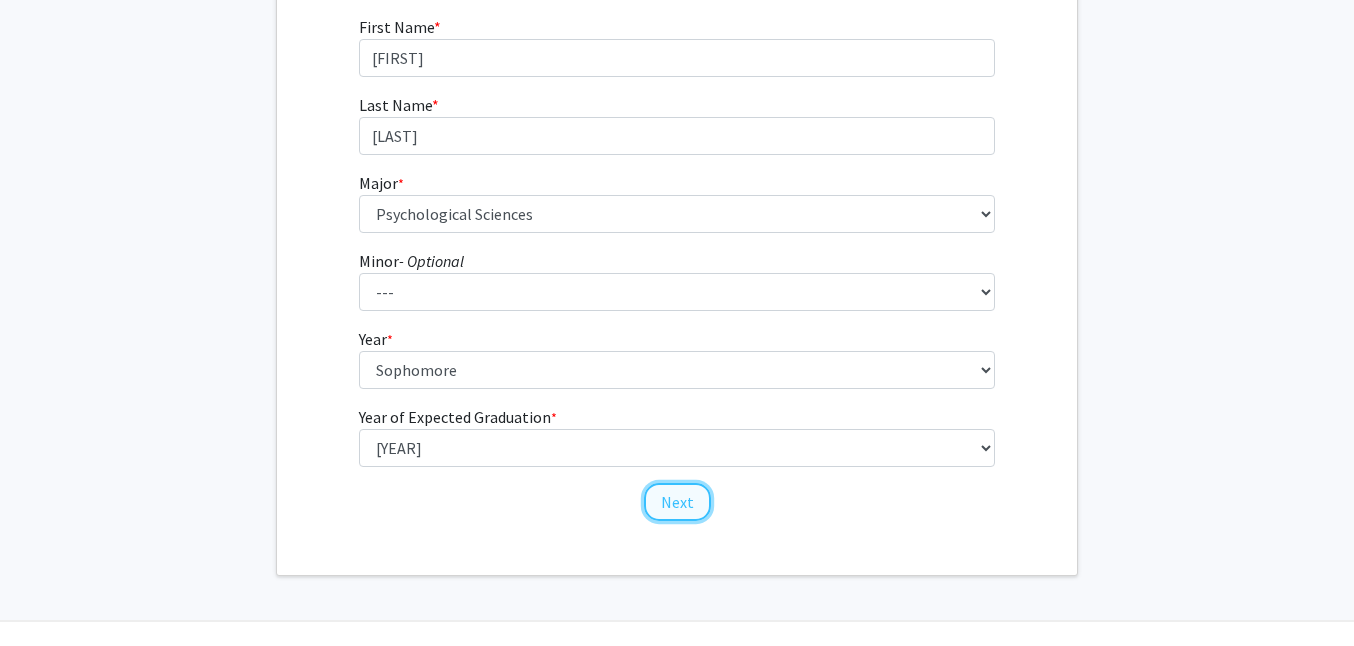 click on "Next" at bounding box center (677, 502) 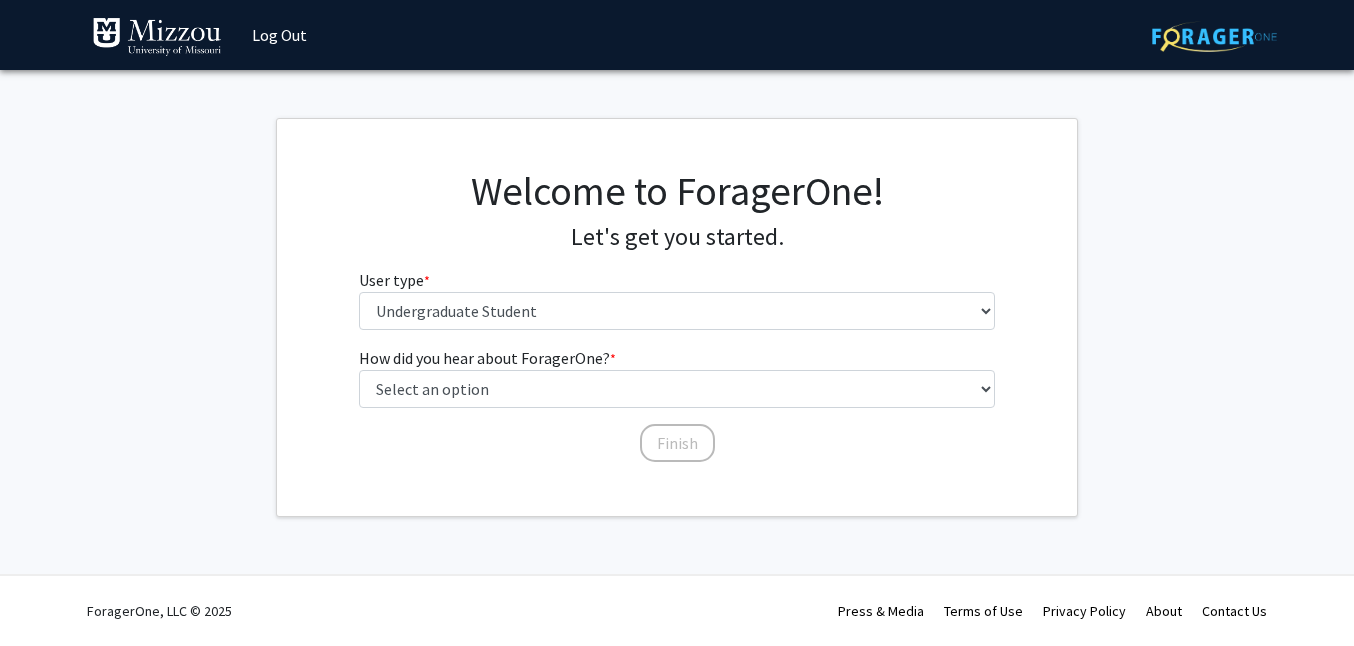 scroll, scrollTop: 0, scrollLeft: 0, axis: both 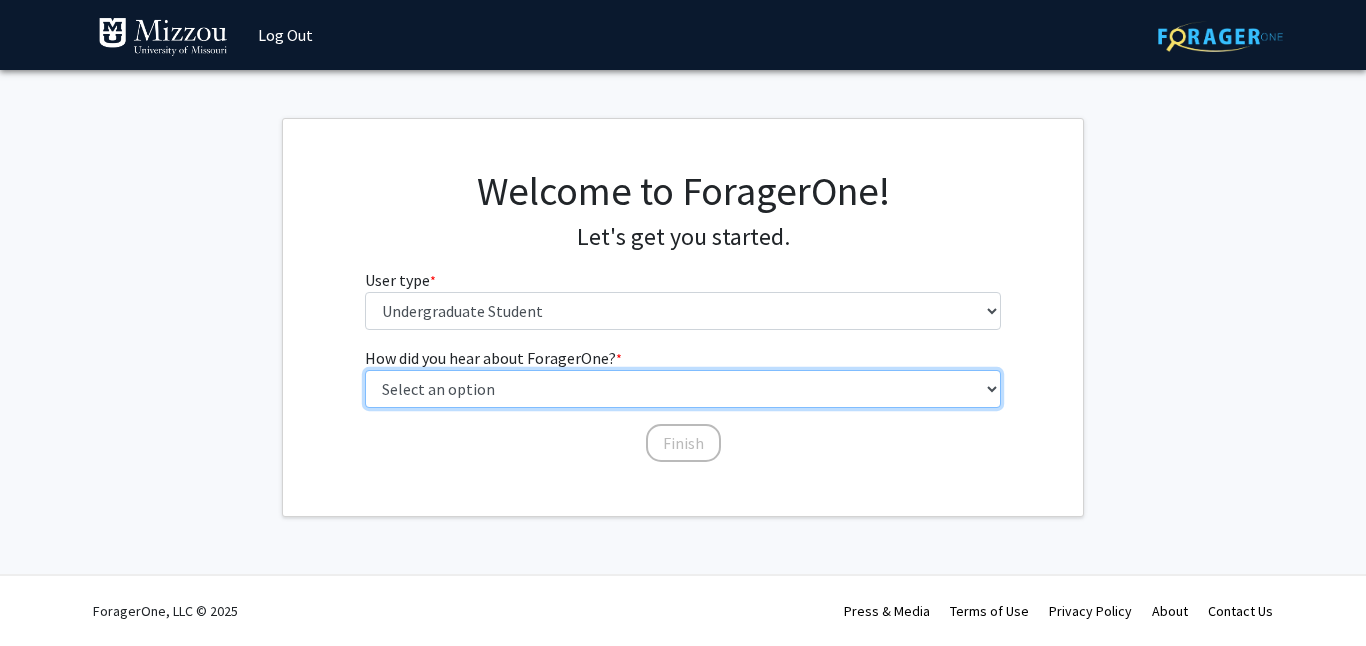 click on "Select an option  Peer/student recommendation   Faculty/staff recommendation   University website   University email or newsletter   Other" at bounding box center [683, 389] 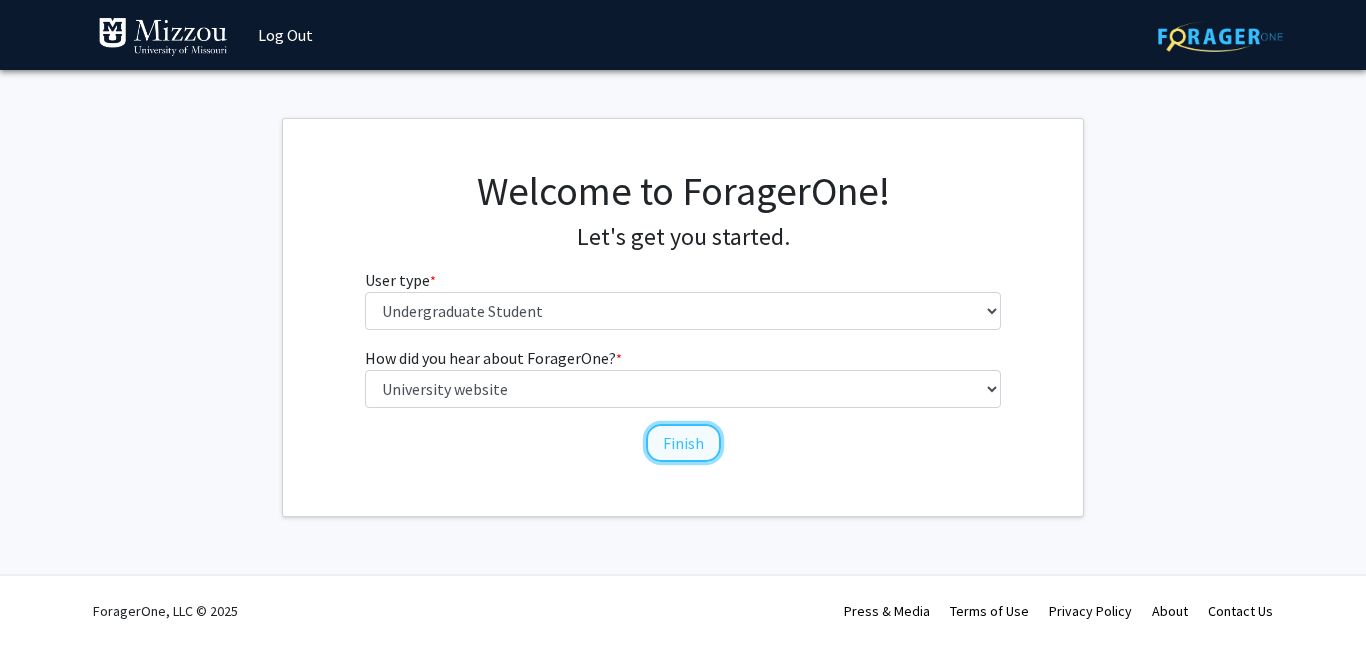 click on "Finish" at bounding box center [683, 443] 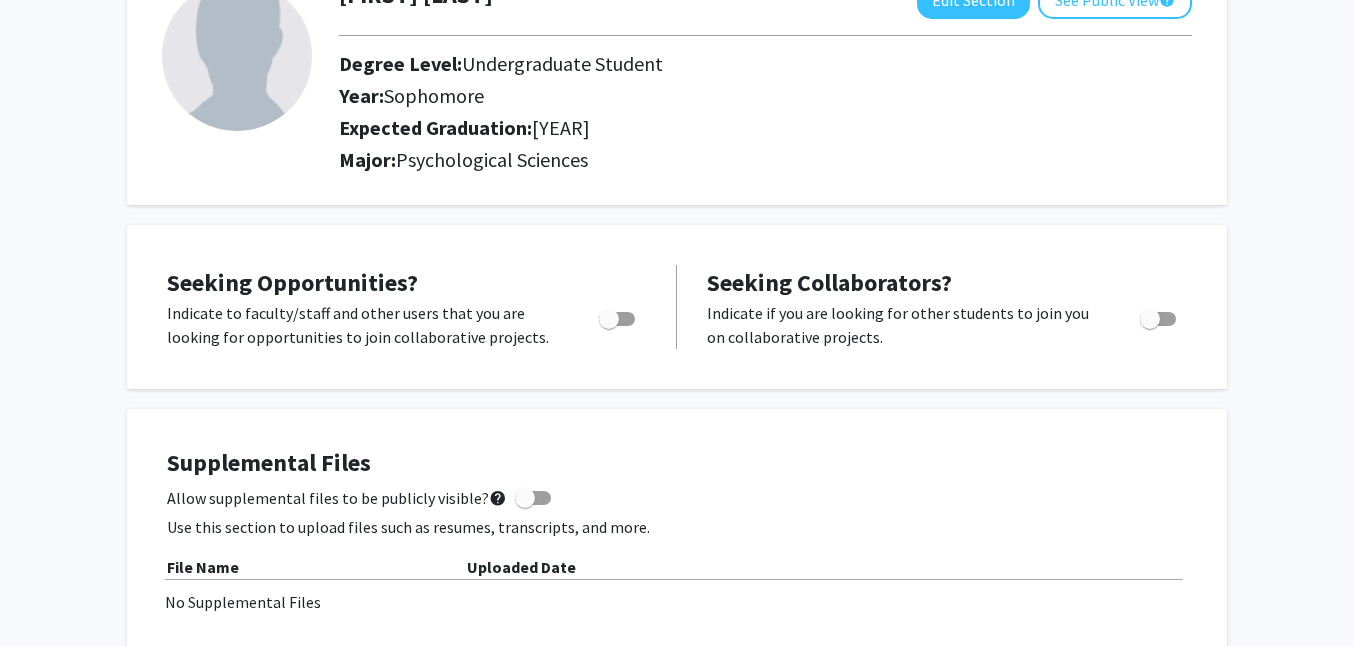 scroll, scrollTop: 152, scrollLeft: 0, axis: vertical 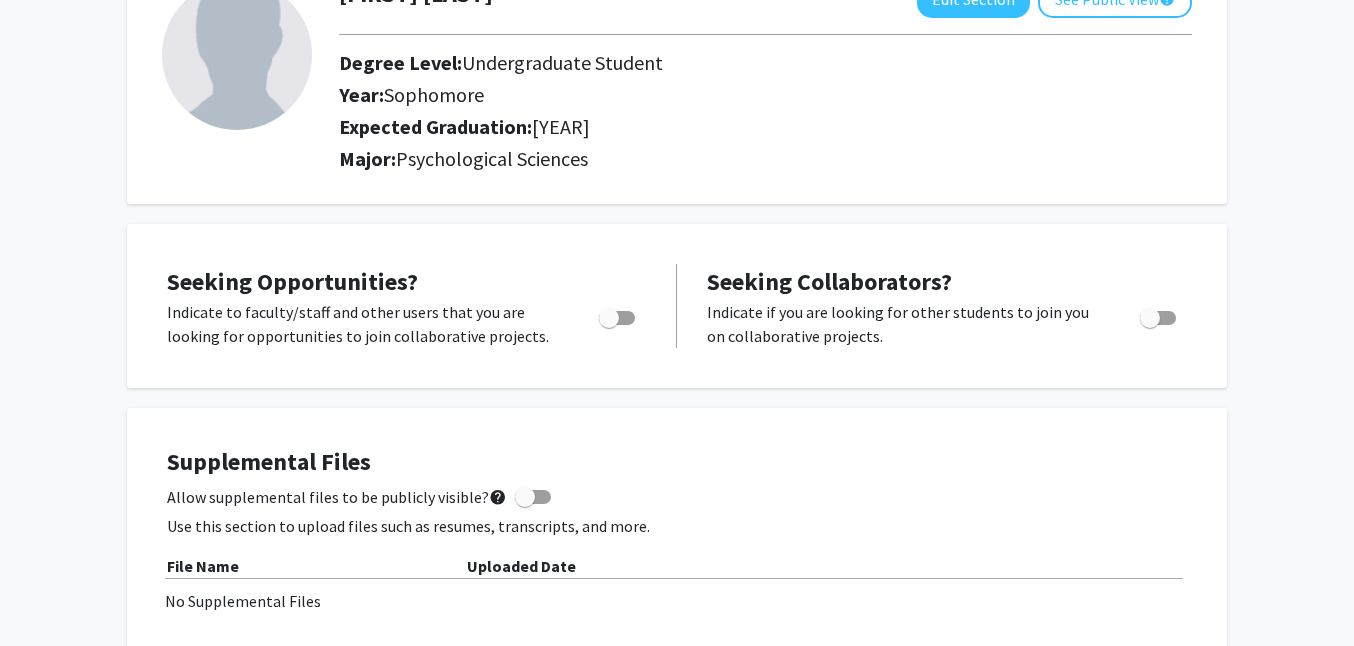 click at bounding box center (617, 318) 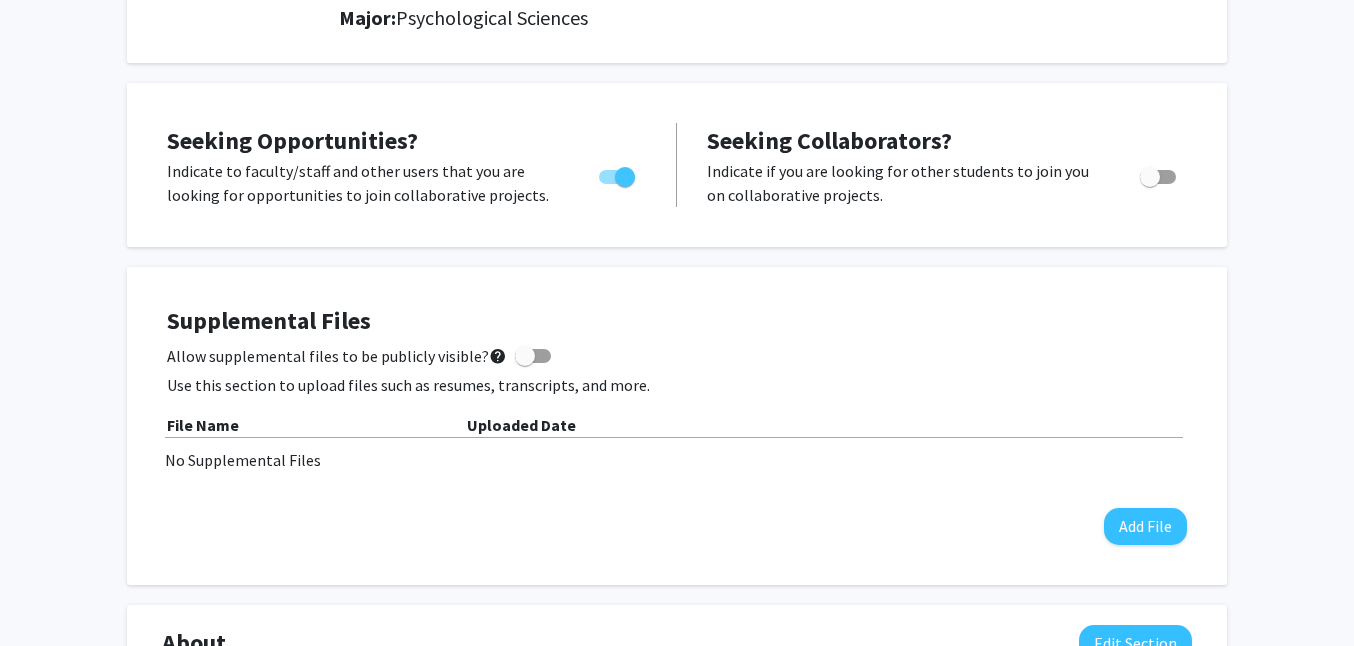 scroll, scrollTop: 0, scrollLeft: 0, axis: both 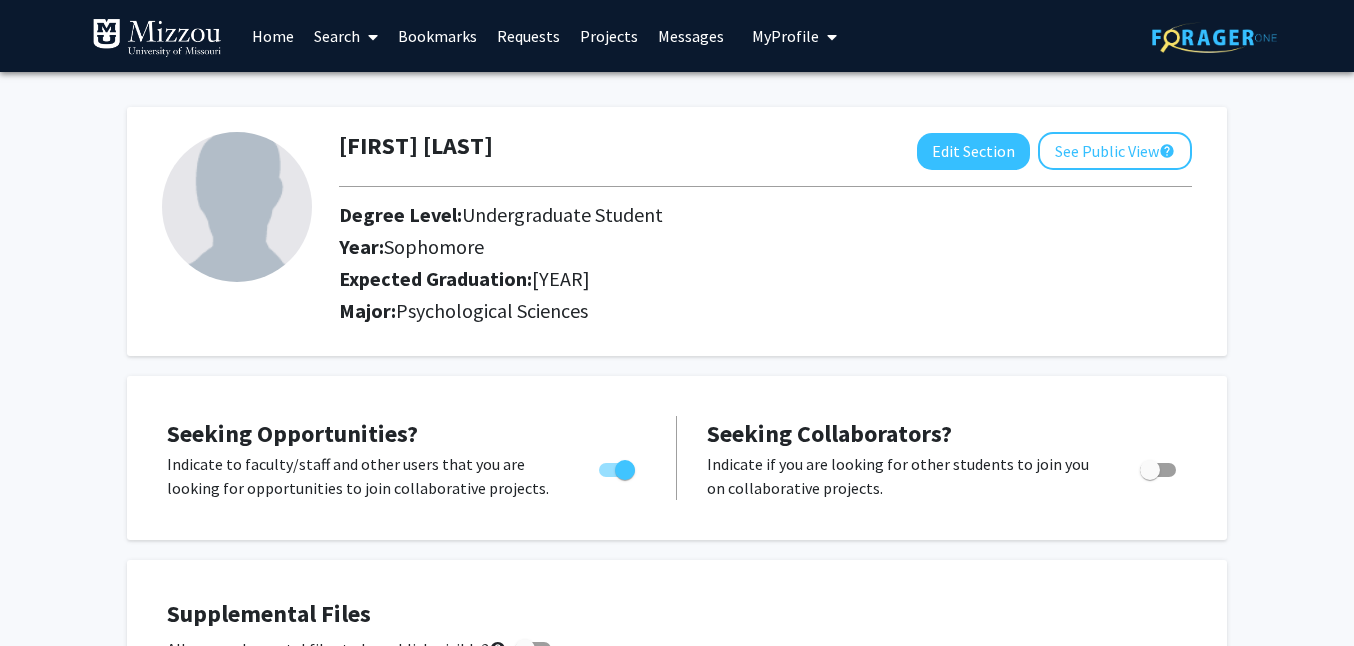 click on "Search" at bounding box center (346, 36) 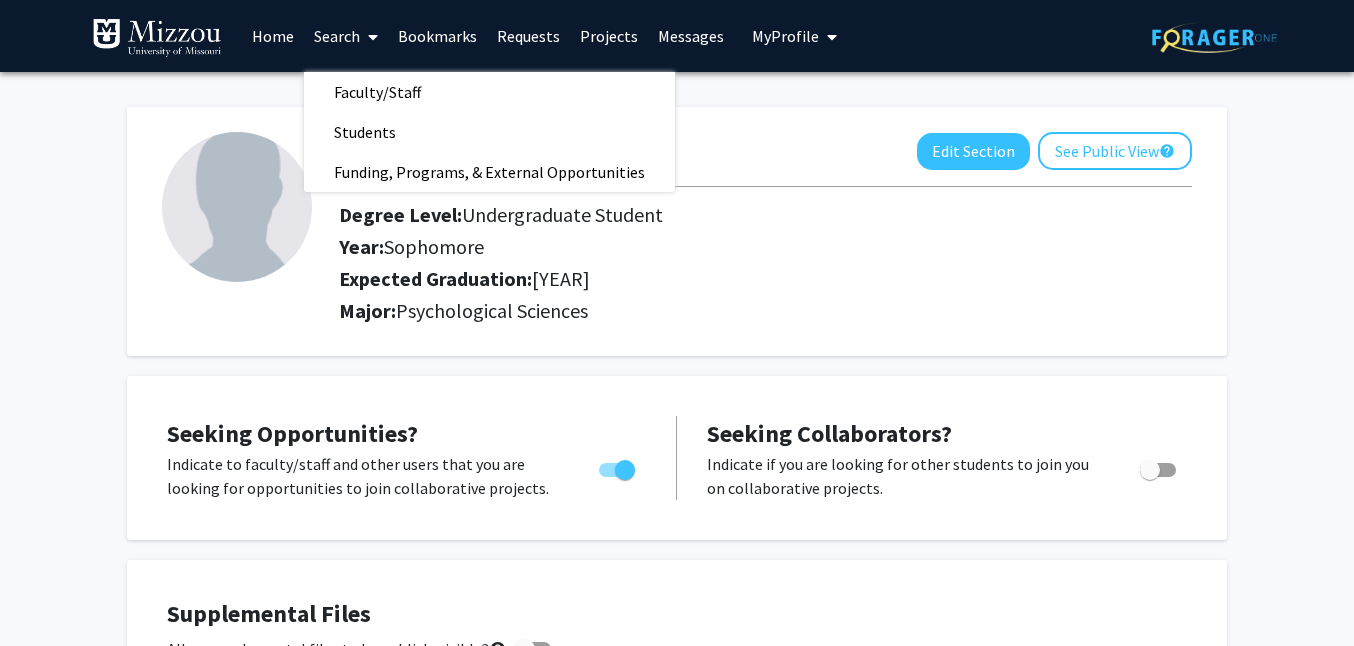 click on "Home" at bounding box center [273, 36] 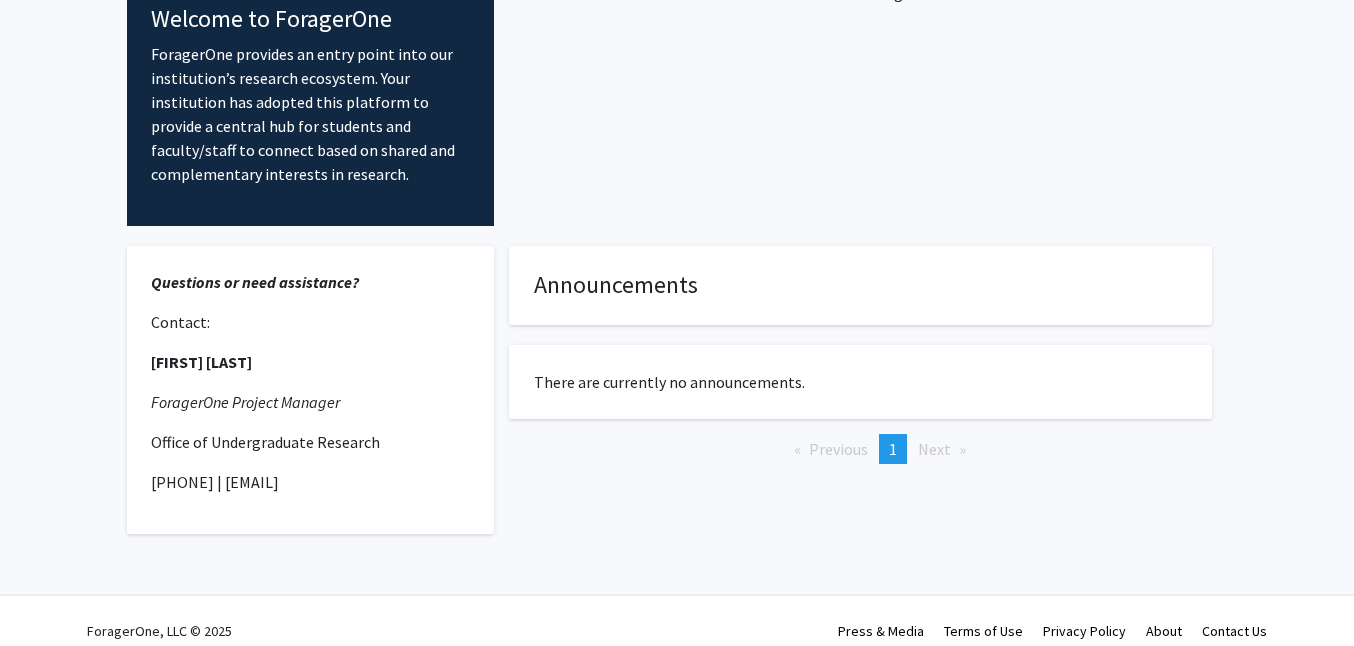 scroll, scrollTop: 92, scrollLeft: 0, axis: vertical 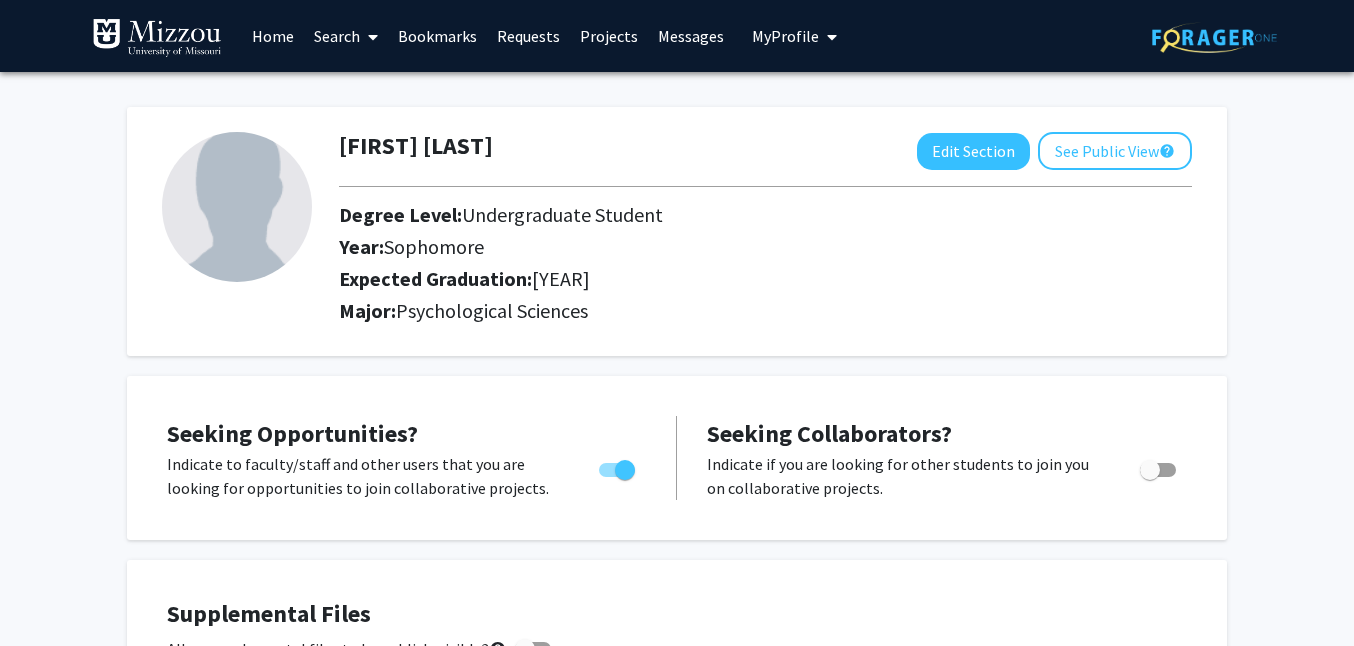 click on "Search" at bounding box center [346, 36] 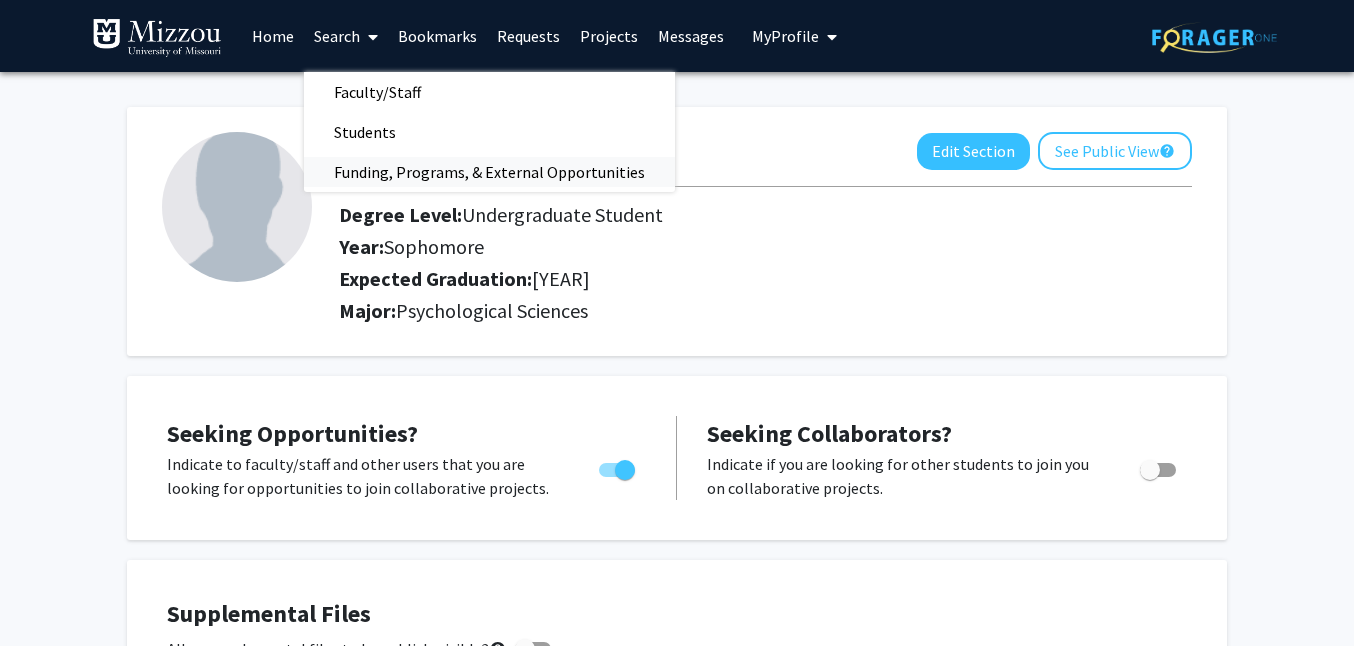click on "Funding, Programs, & External Opportunities" at bounding box center (489, 172) 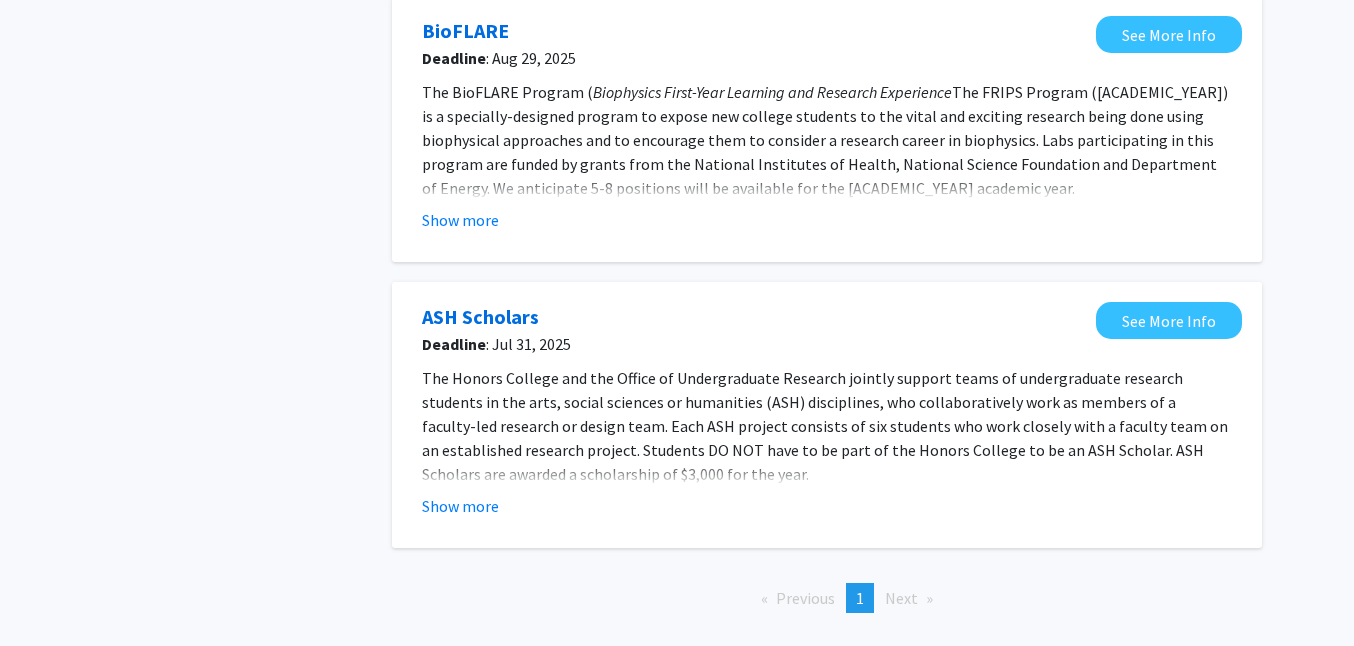 scroll, scrollTop: 580, scrollLeft: 0, axis: vertical 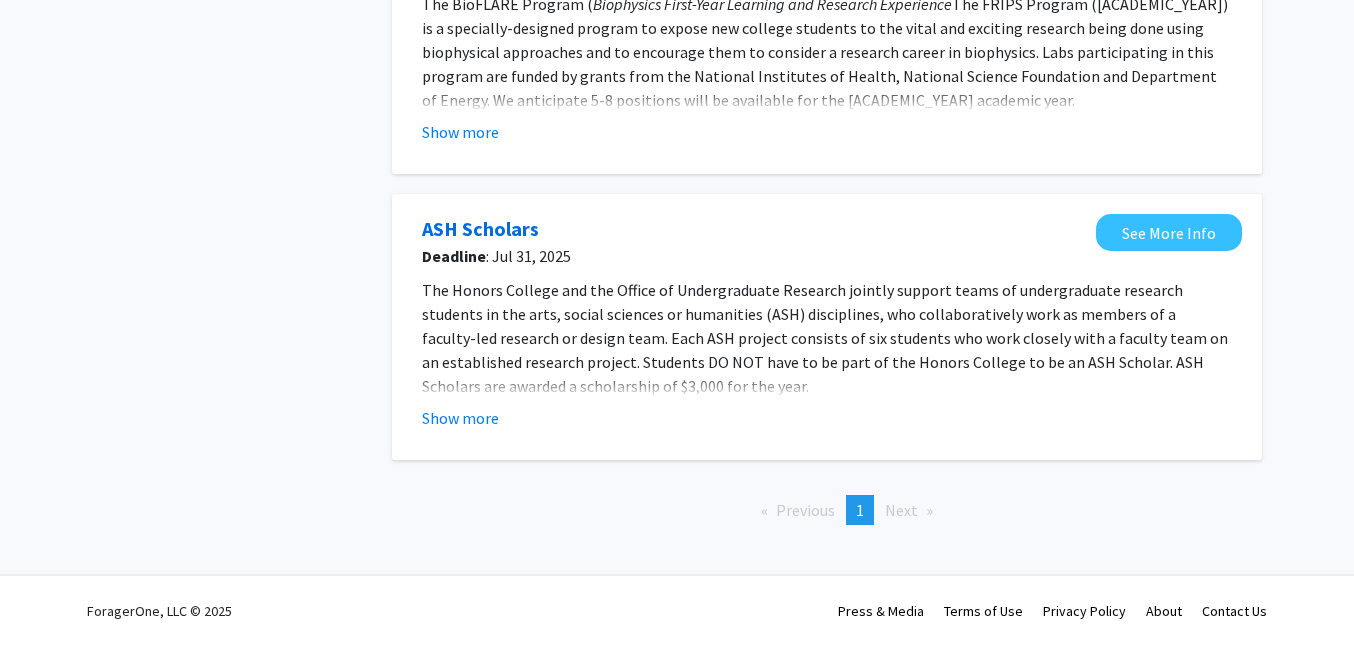 click on "Next  page" at bounding box center [901, 510] 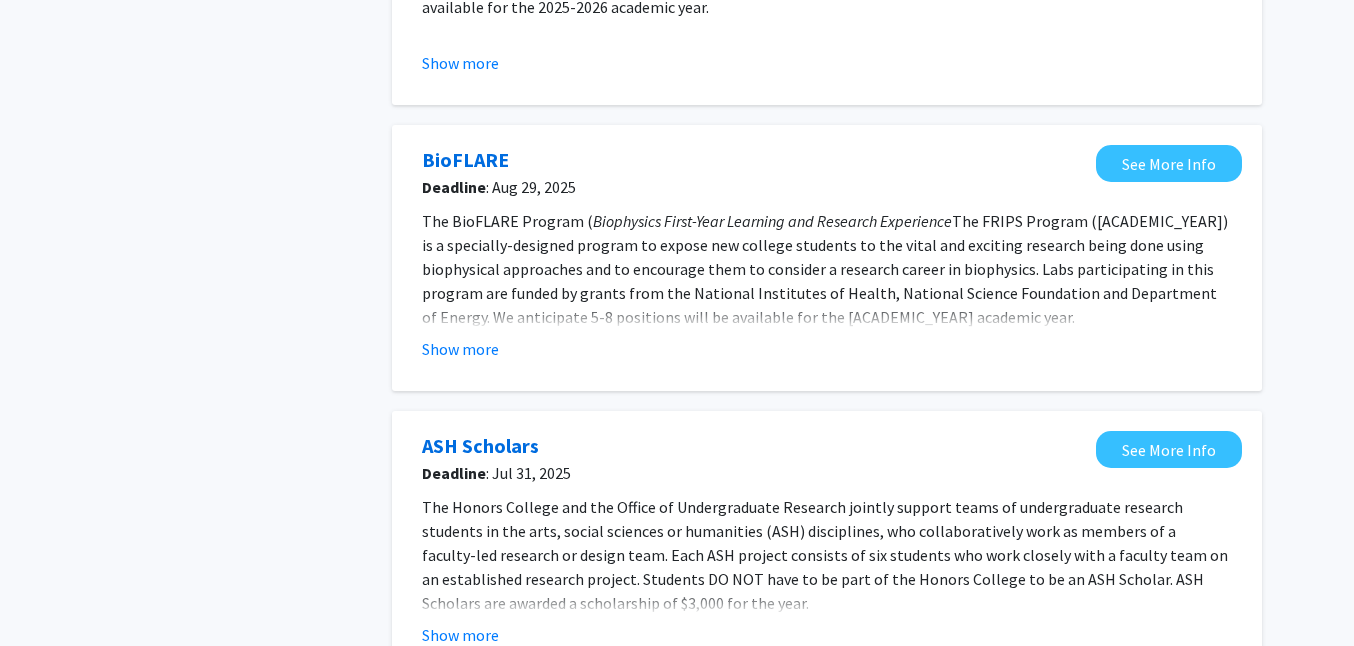 scroll, scrollTop: 365, scrollLeft: 0, axis: vertical 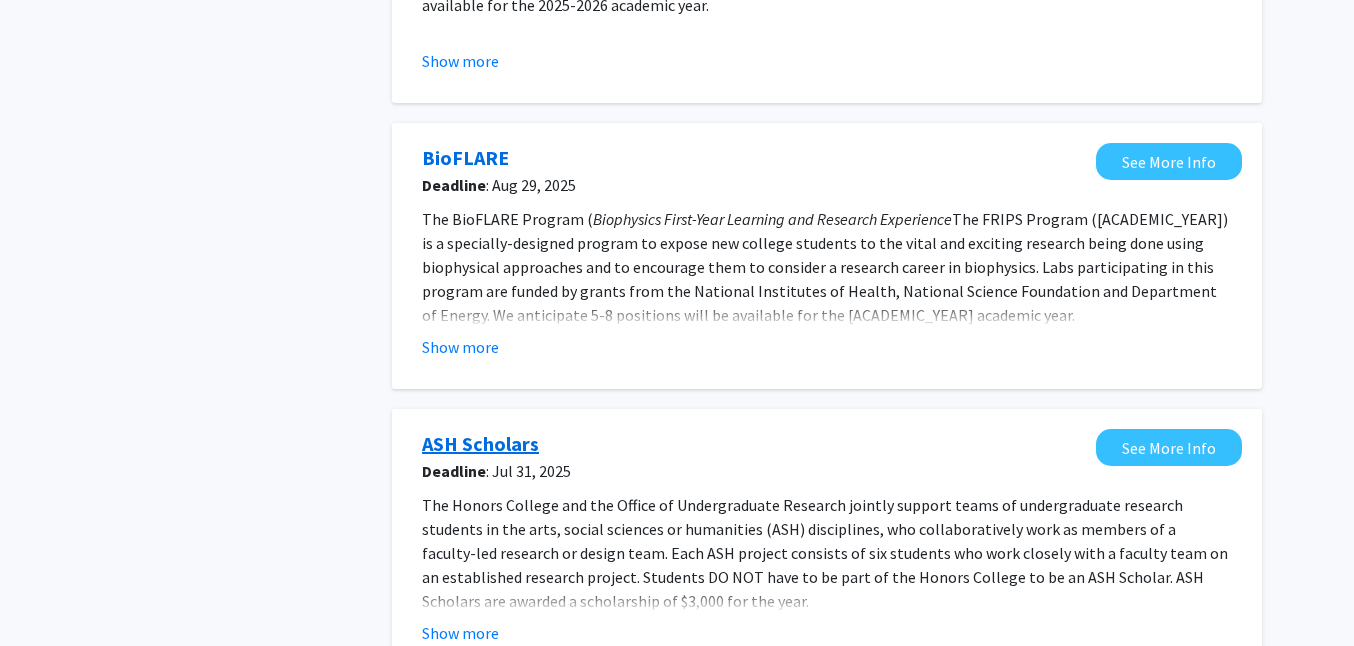click on "ASH Scholars" at bounding box center [480, 444] 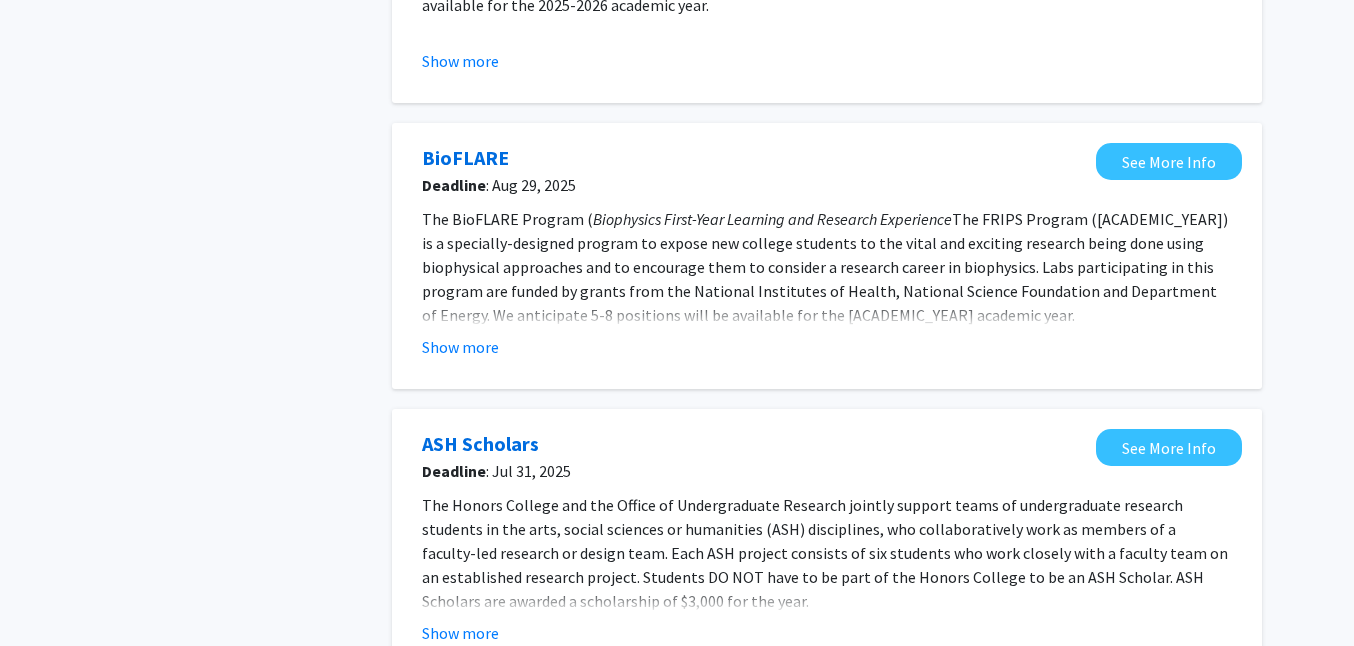 scroll, scrollTop: 0, scrollLeft: 0, axis: both 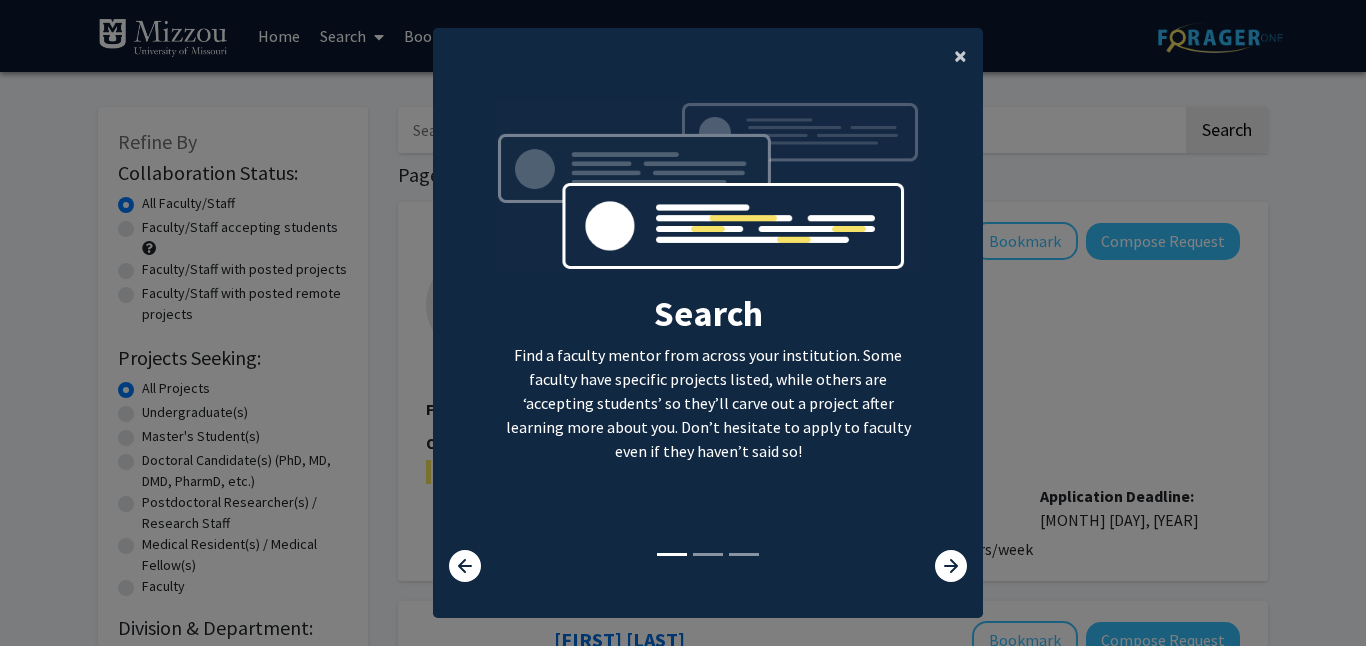 click on "×" at bounding box center (960, 55) 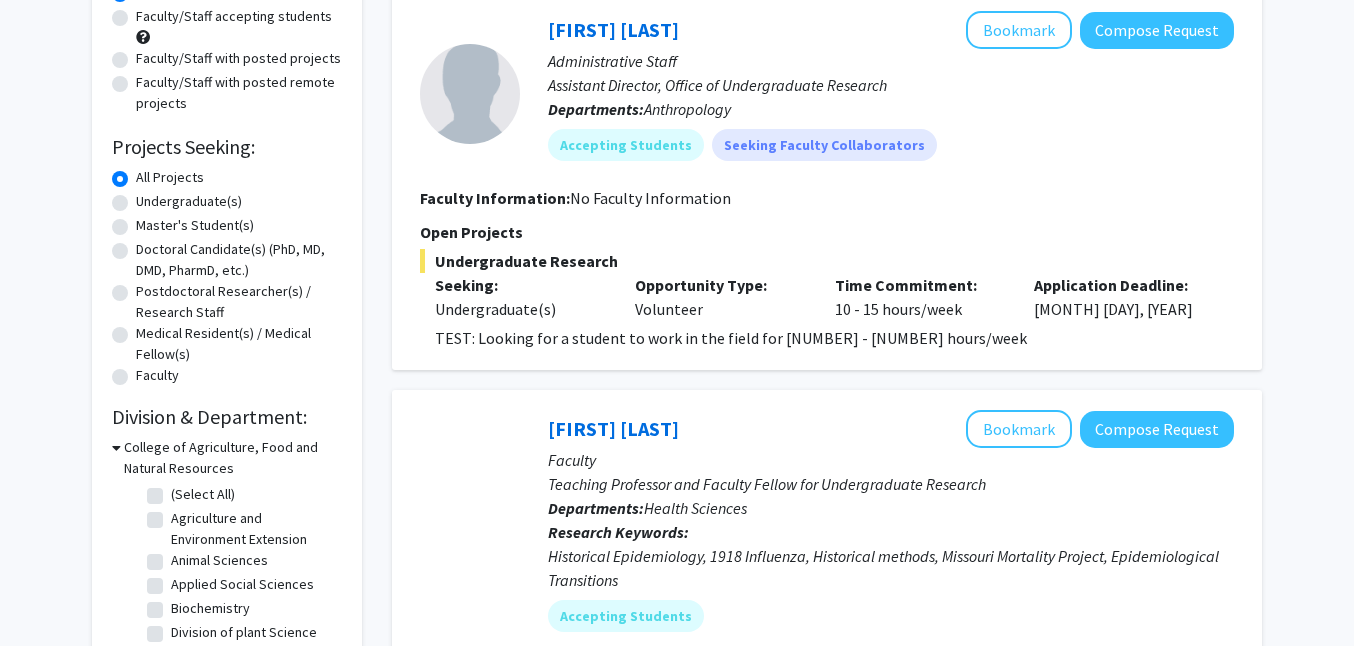 scroll, scrollTop: 217, scrollLeft: 0, axis: vertical 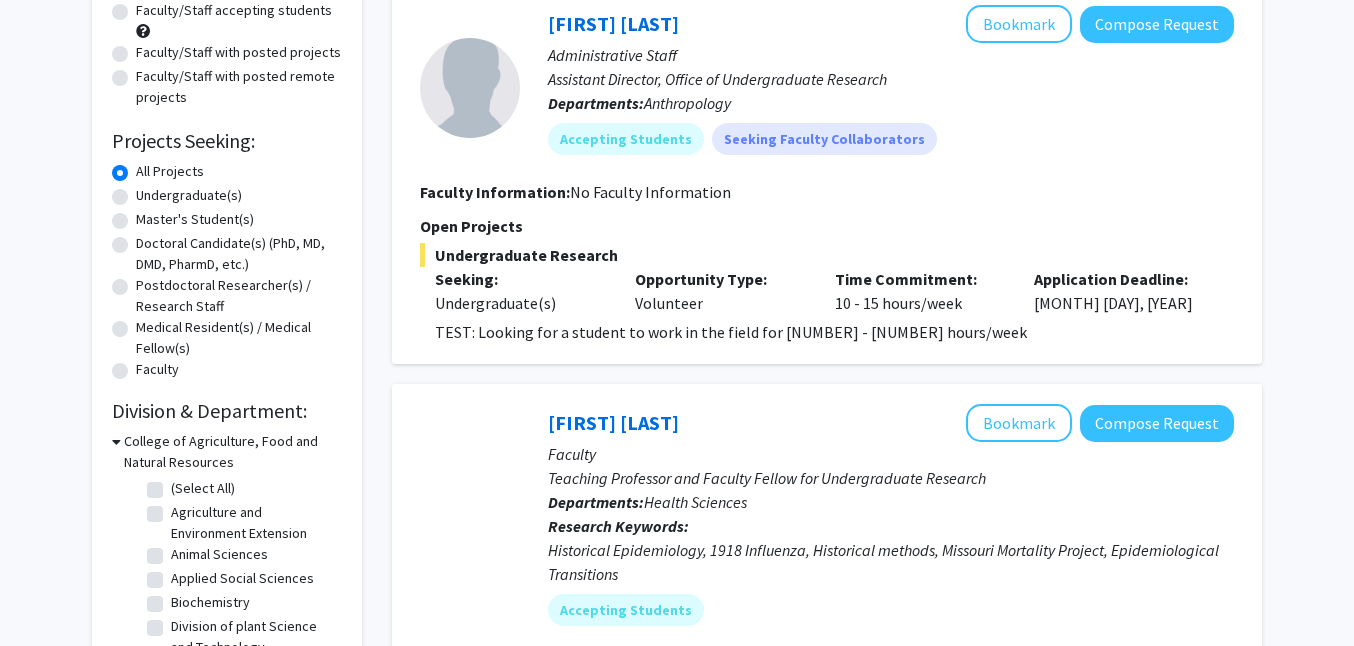 click on "Undergraduate(s)" at bounding box center (189, 195) 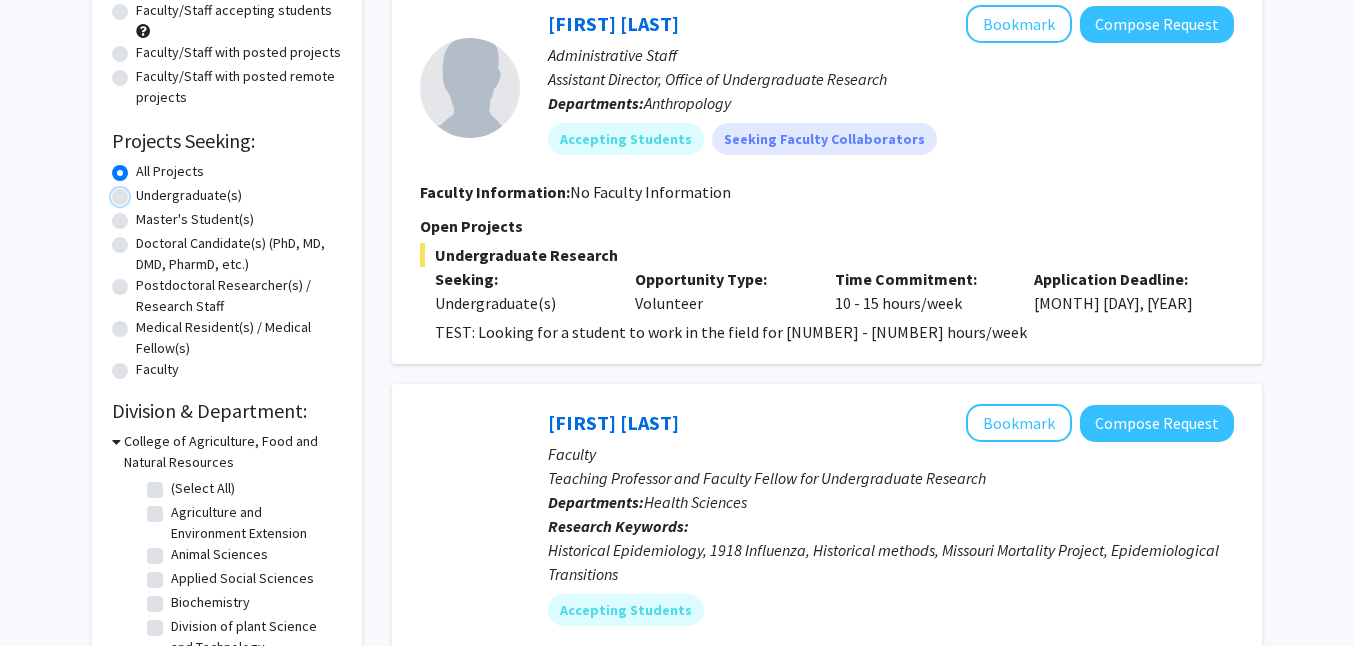 click on "Undergraduate(s)" at bounding box center (142, 191) 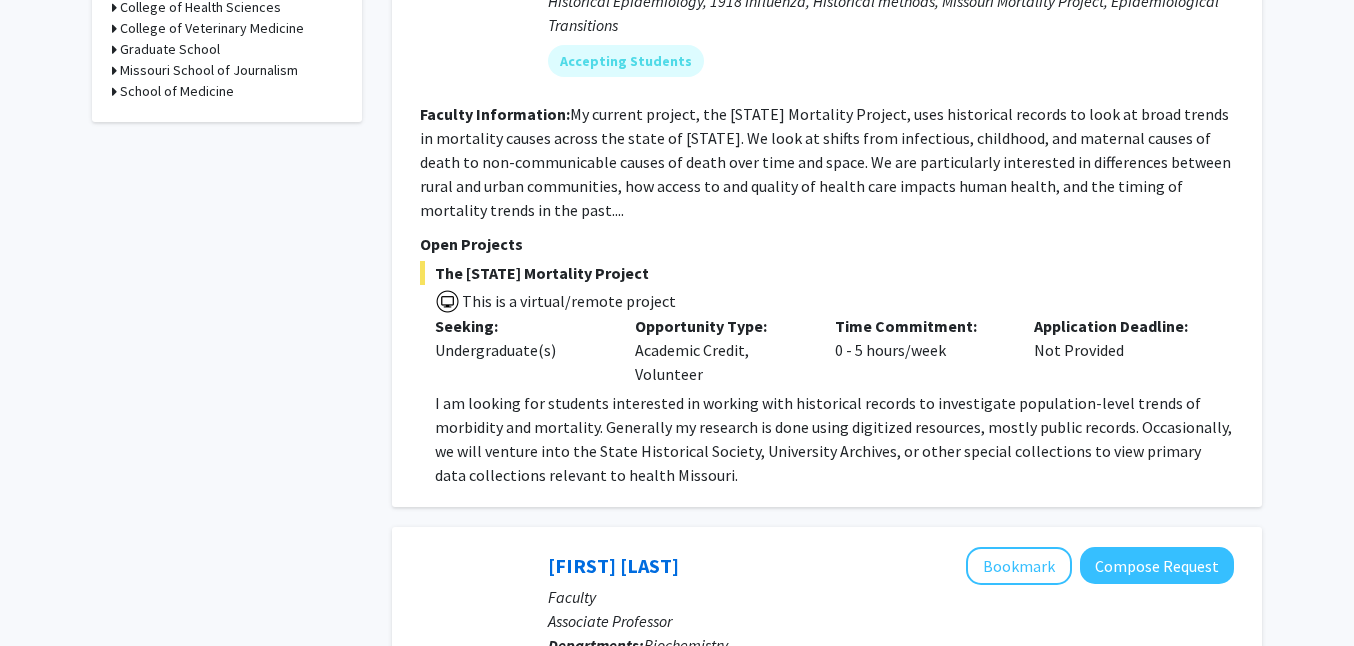 scroll, scrollTop: 776, scrollLeft: 0, axis: vertical 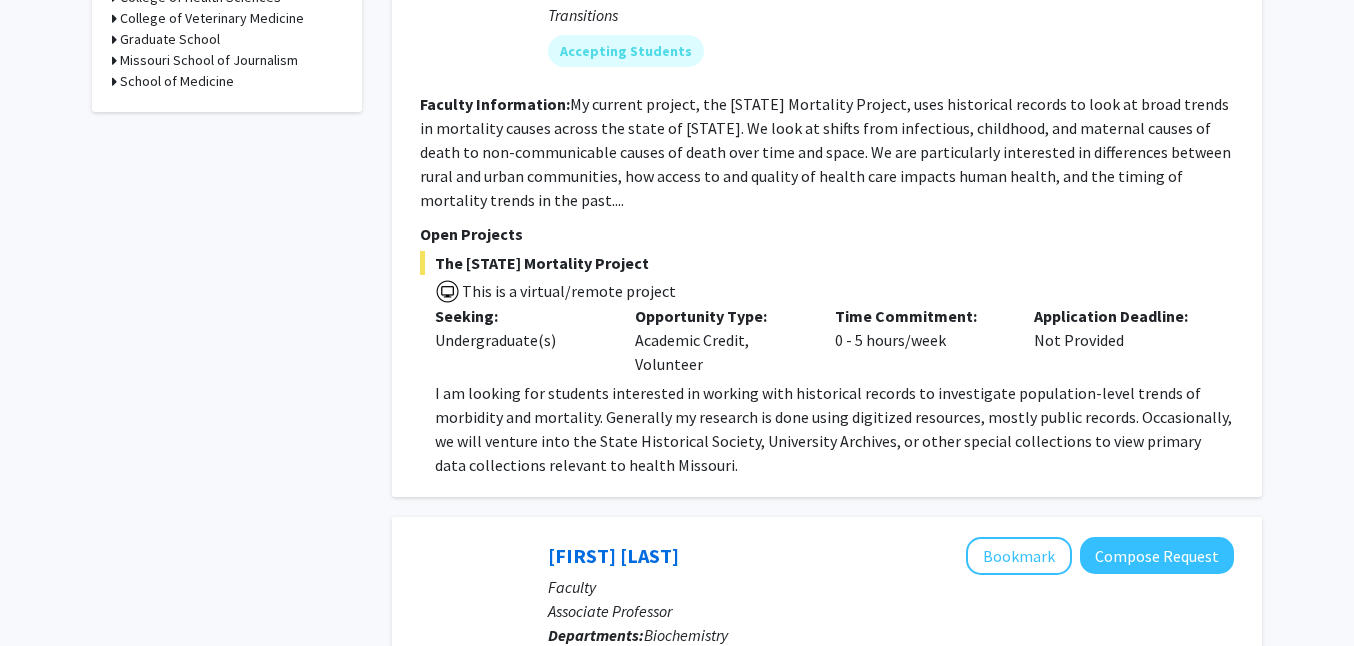 click on "My current project, the Missouri Mortality Project, uses historical records to look at broad trends in mortality causes across the state of Missouri. We look at shifts from infectious, childhood, and maternal causes of death to non-communicable causes of death over time and space. We are particularly interested in differences between rural and urban communities, how access to and quality of health care impacts human health, and the timing of mortality trends in the past...." at bounding box center [825, 152] 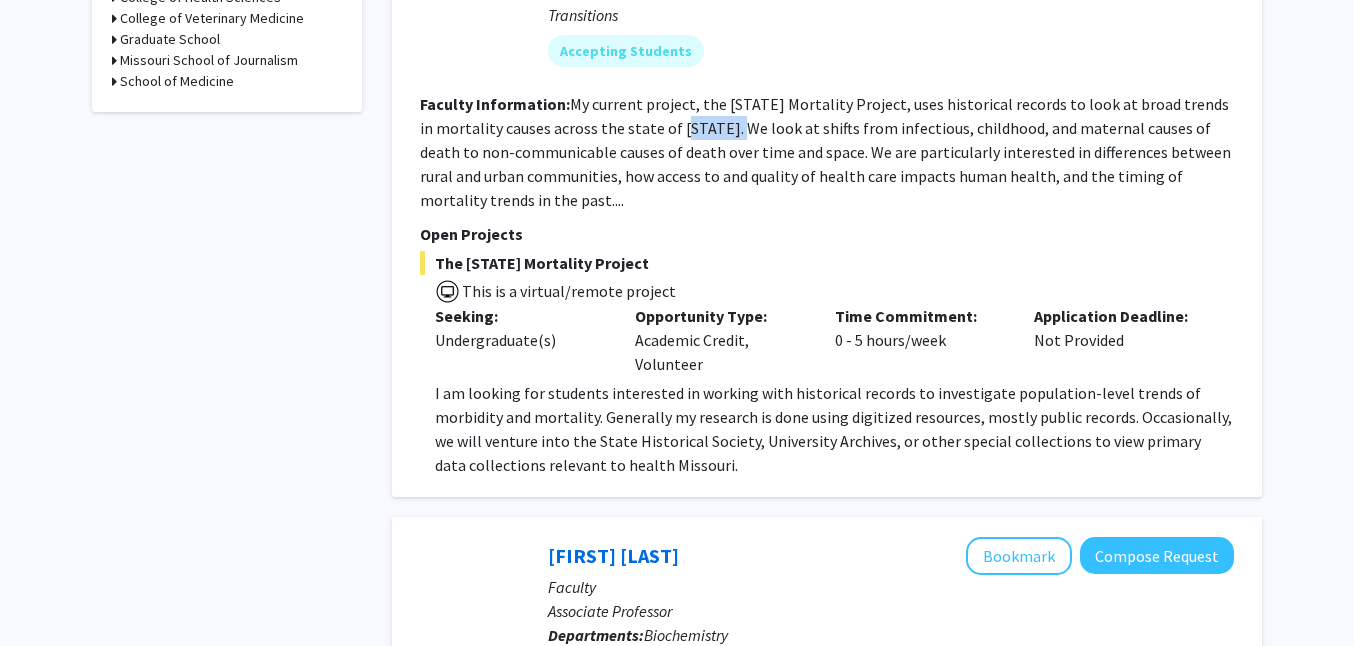 click on "My current project, the Missouri Mortality Project, uses historical records to look at broad trends in mortality causes across the state of Missouri. We look at shifts from infectious, childhood, and maternal causes of death to non-communicable causes of death over time and space. We are particularly interested in differences between rural and urban communities, how access to and quality of health care impacts human health, and the timing of mortality trends in the past...." at bounding box center (825, 152) 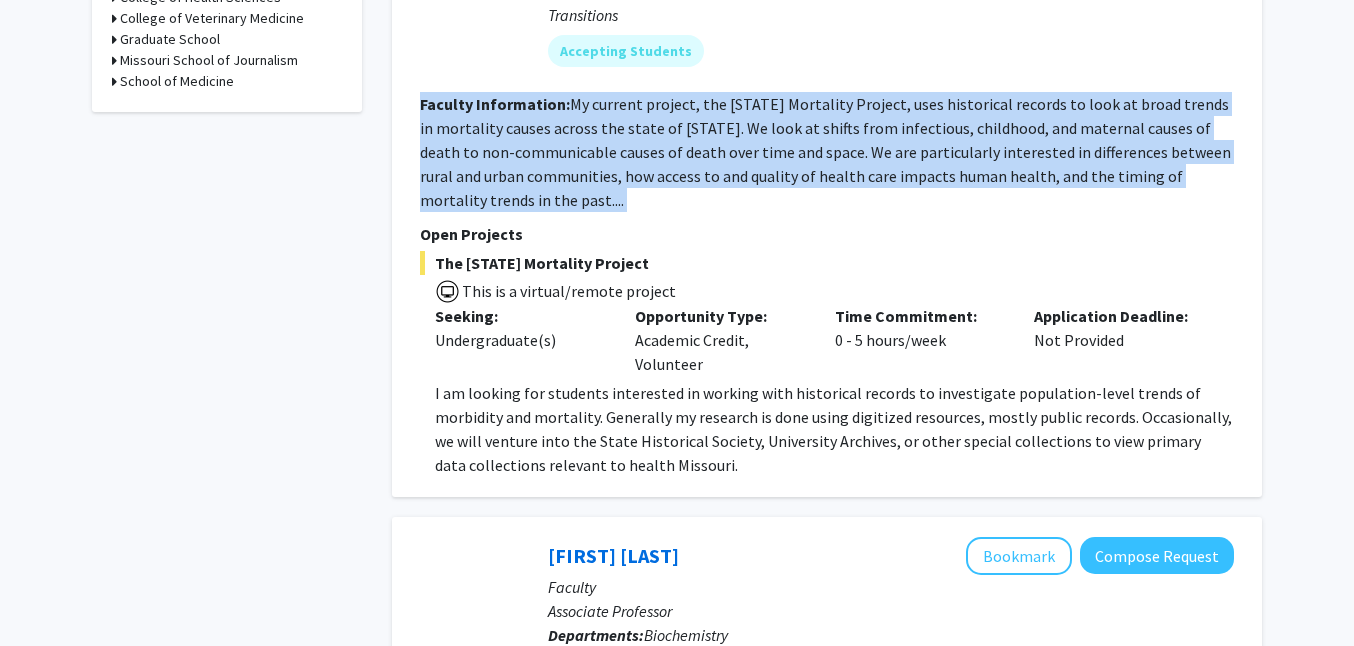 click on "My current project, the Missouri Mortality Project, uses historical records to look at broad trends in mortality causes across the state of Missouri. We look at shifts from infectious, childhood, and maternal causes of death to non-communicable causes of death over time and space. We are particularly interested in differences between rural and urban communities, how access to and quality of health care impacts human health, and the timing of mortality trends in the past...." at bounding box center [825, 152] 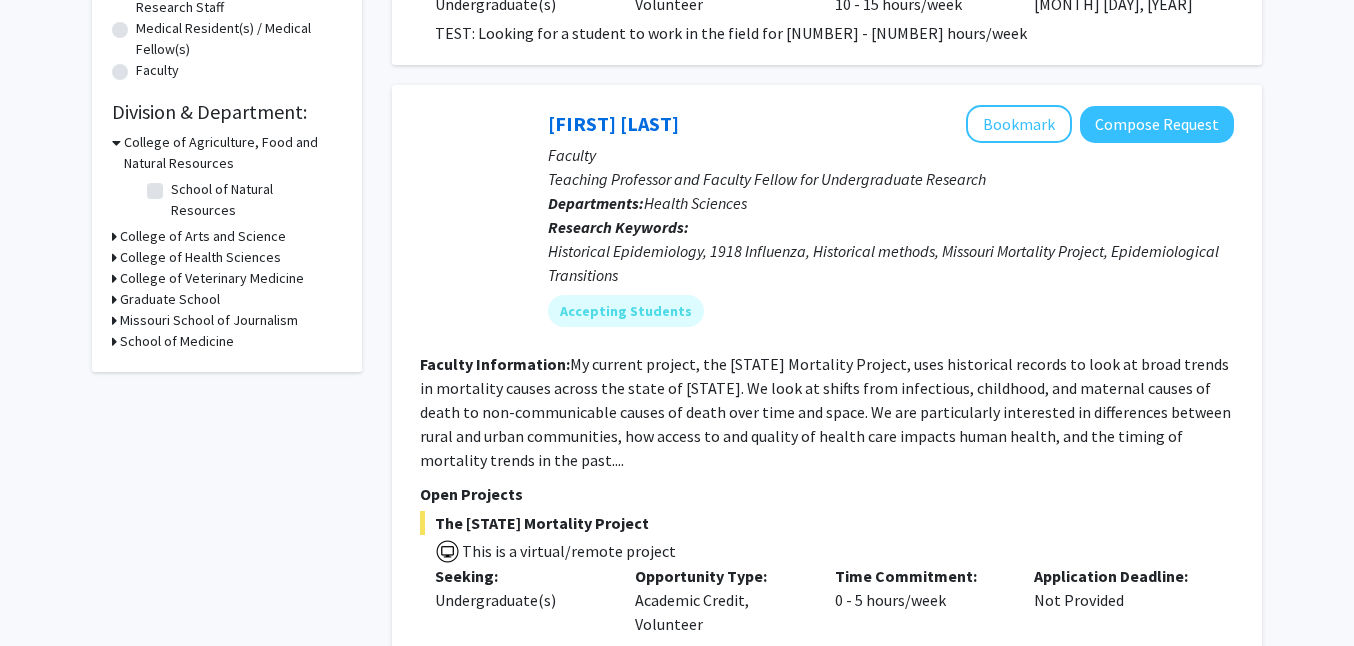 scroll, scrollTop: 510, scrollLeft: 0, axis: vertical 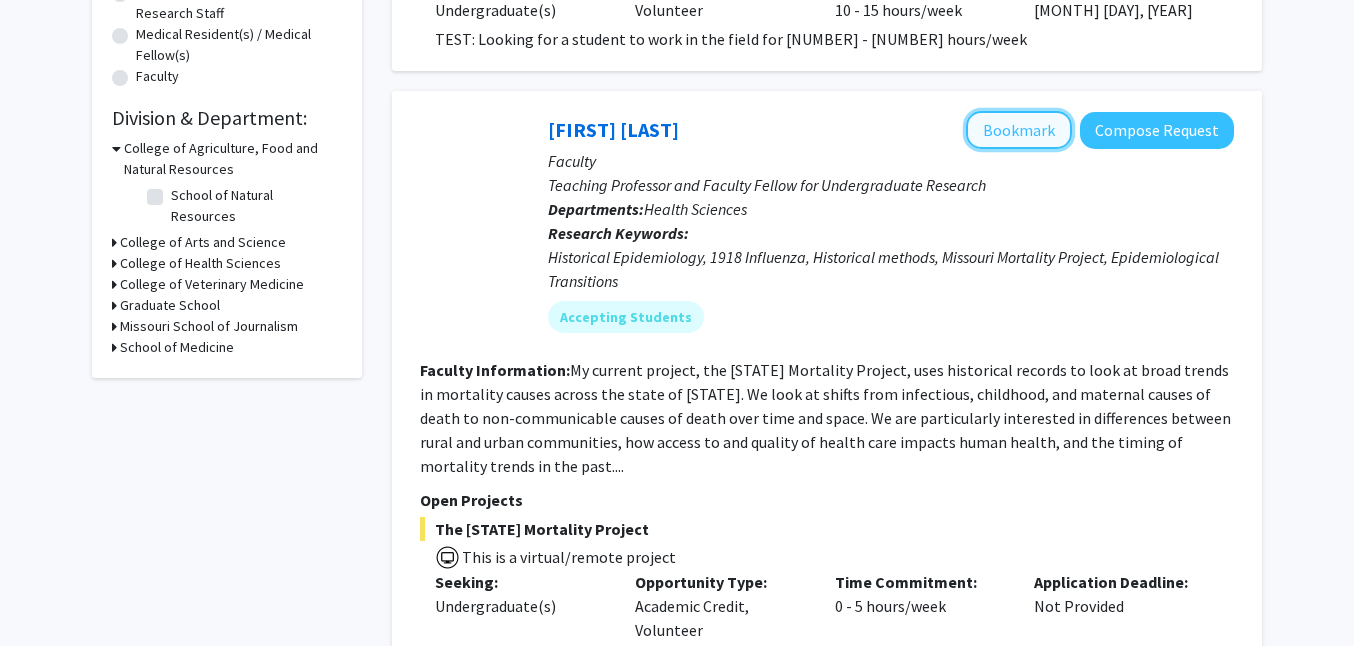 click on "Bookmark" at bounding box center [1019, 130] 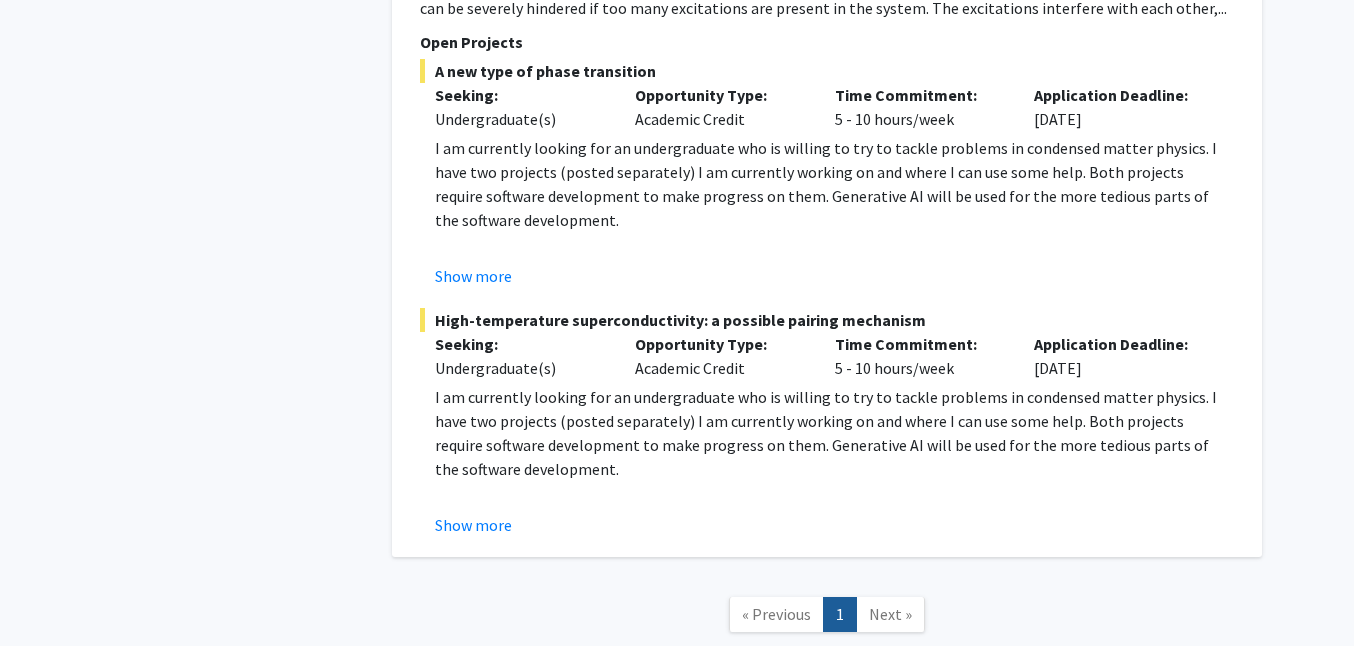 scroll, scrollTop: 5985, scrollLeft: 0, axis: vertical 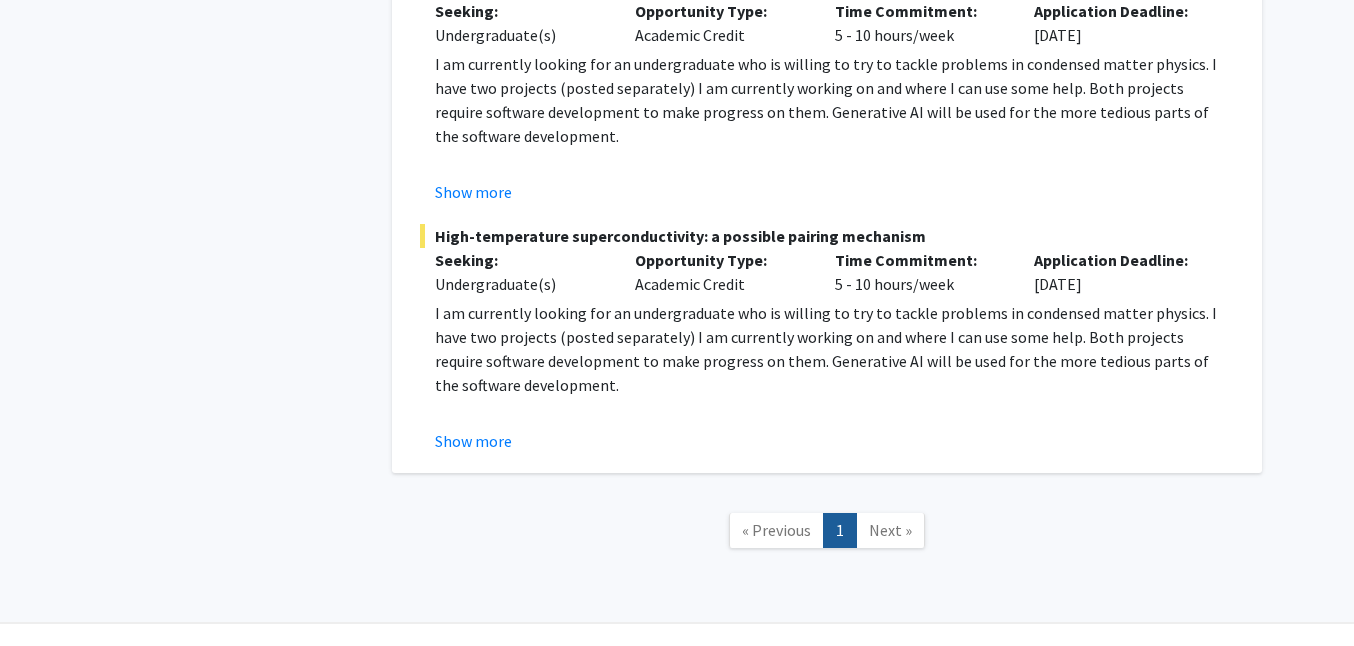 click on "Next »" at bounding box center [890, 530] 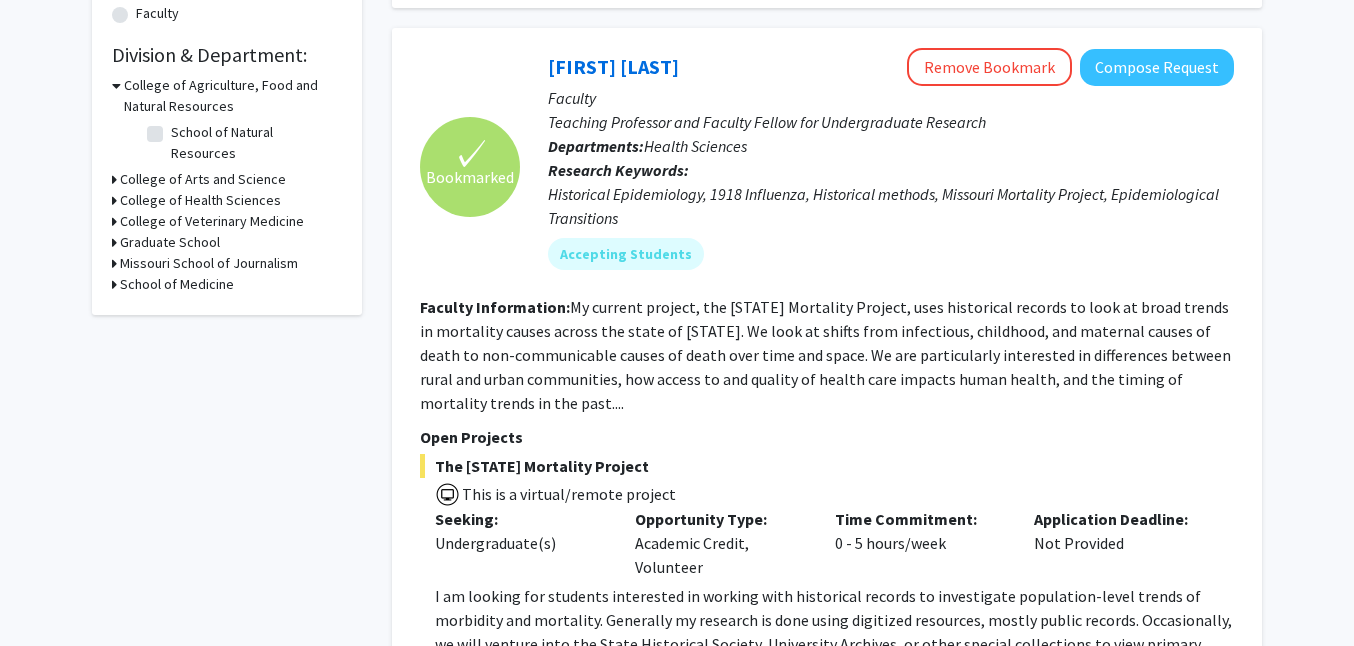 scroll, scrollTop: 571, scrollLeft: 0, axis: vertical 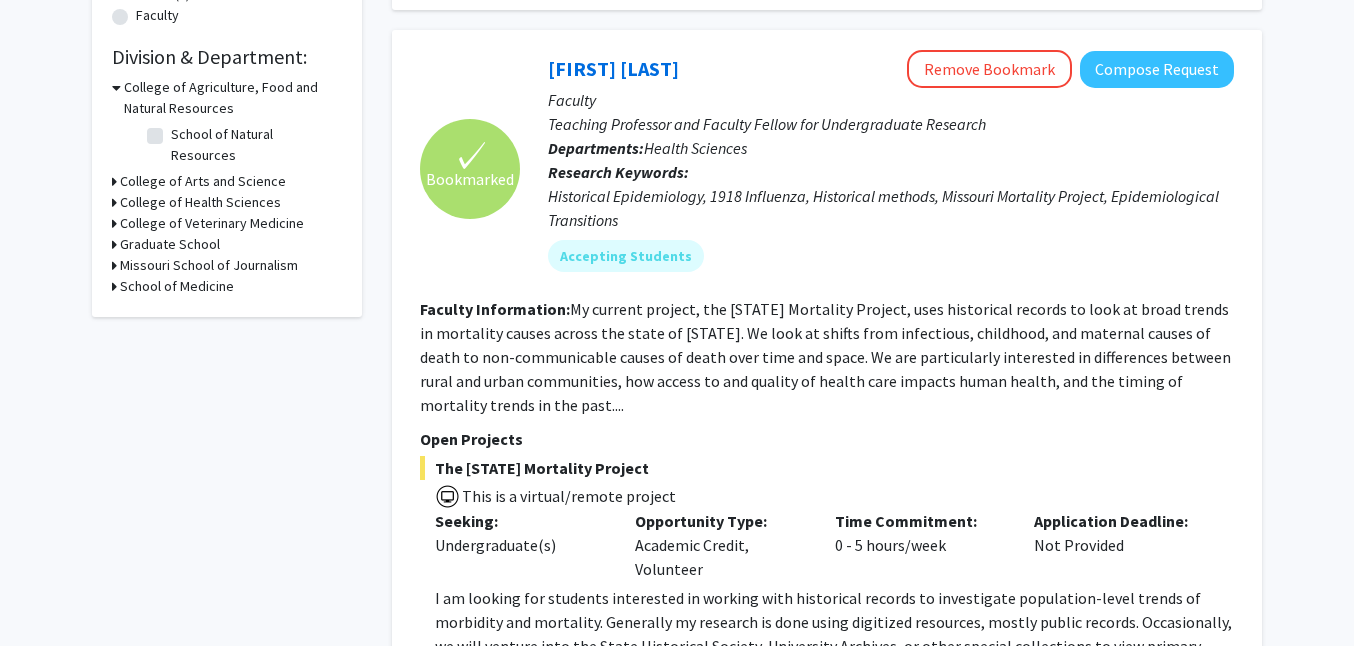 click on "My current project, the Missouri Mortality Project, uses historical records to look at broad trends in mortality causes across the state of Missouri. We look at shifts from infectious, childhood, and maternal causes of death to non-communicable causes of death over time and space. We are particularly interested in differences between rural and urban communities, how access to and quality of health care impacts human health, and the timing of mortality trends in the past...." at bounding box center [825, 357] 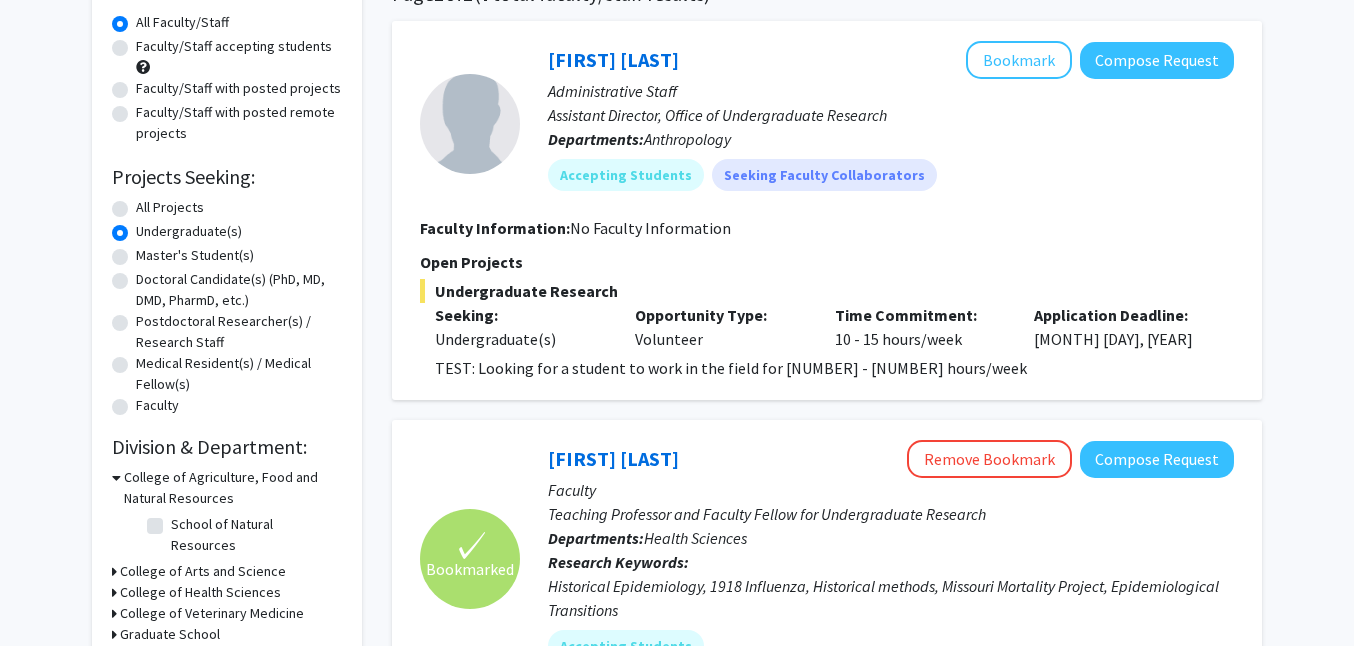scroll, scrollTop: 200, scrollLeft: 0, axis: vertical 